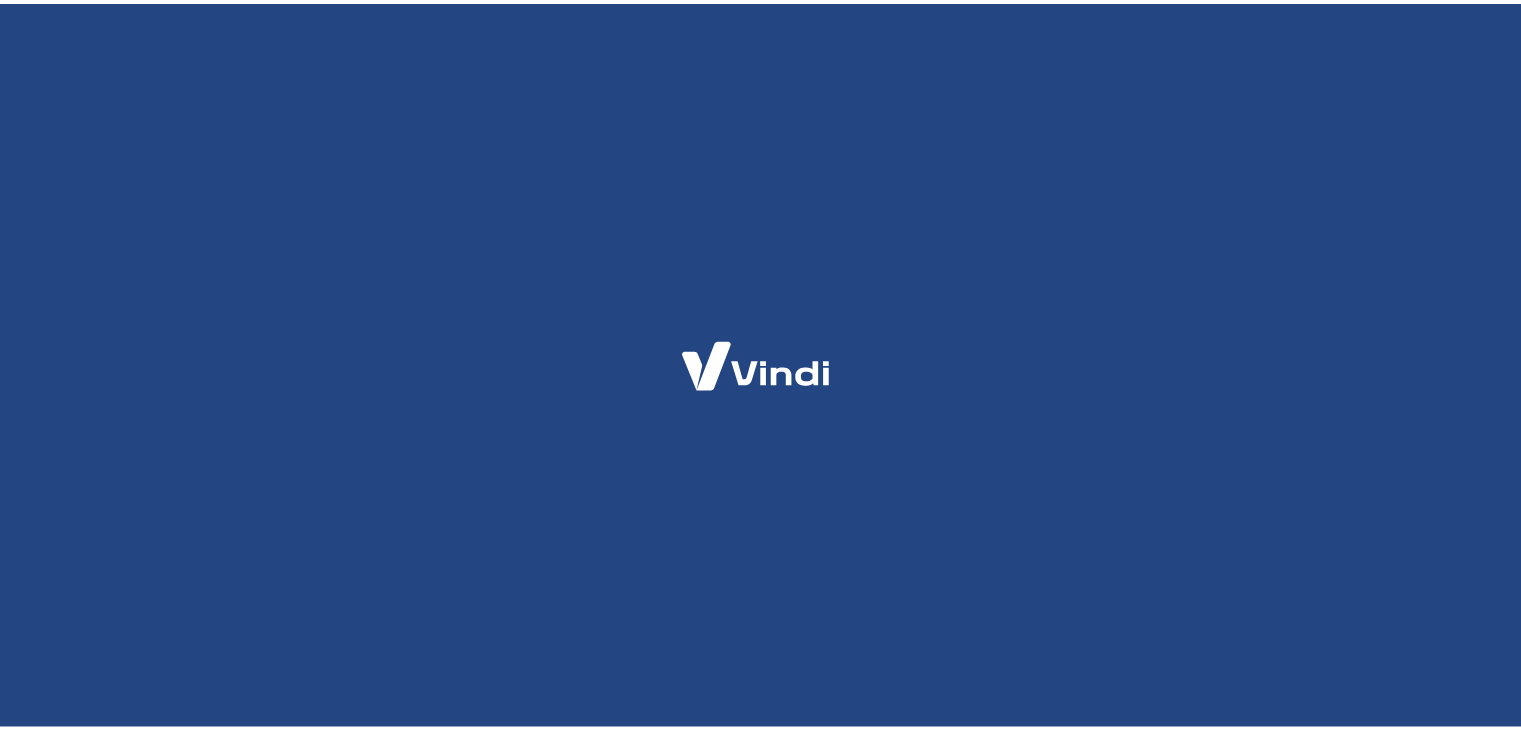 scroll, scrollTop: 0, scrollLeft: 0, axis: both 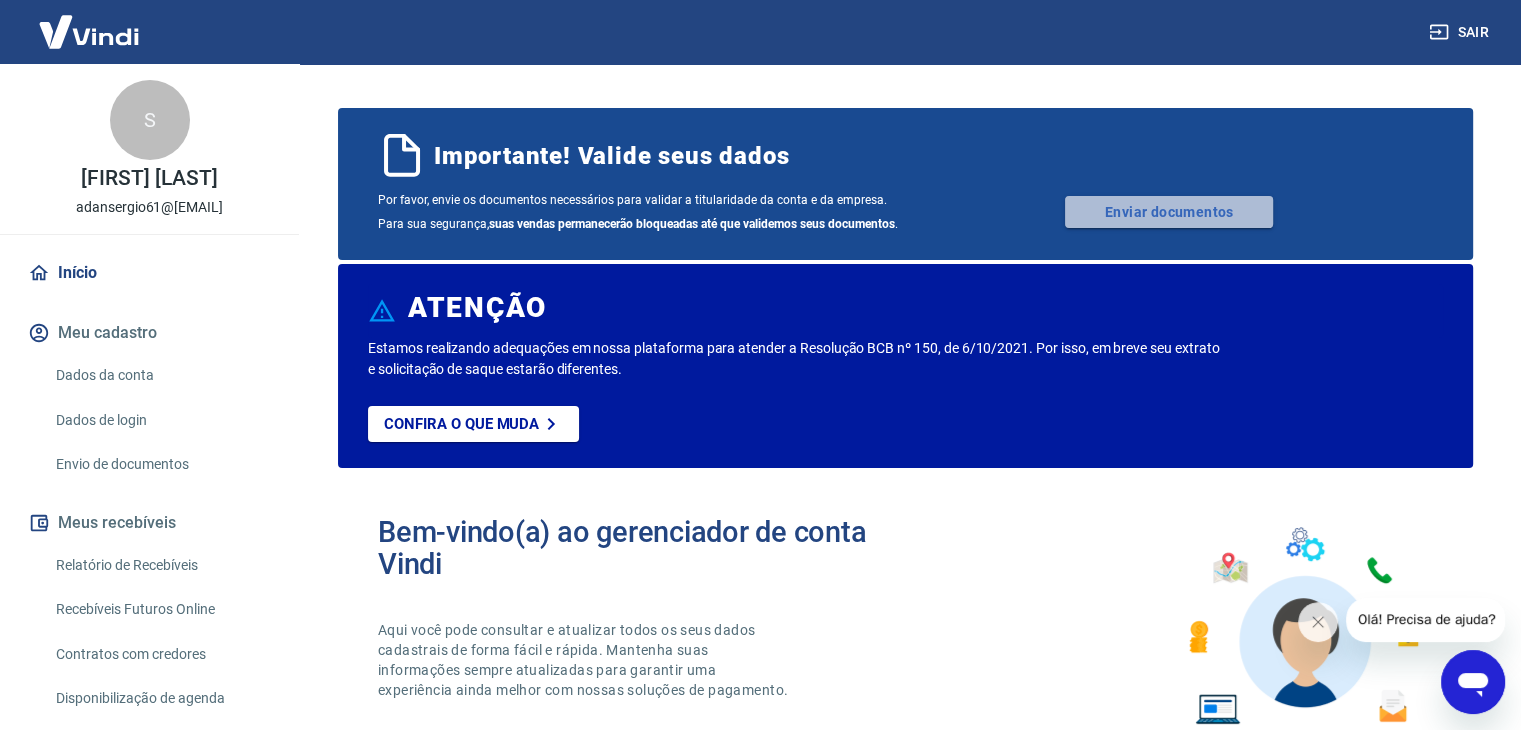 click on "Enviar documentos" at bounding box center (1169, 212) 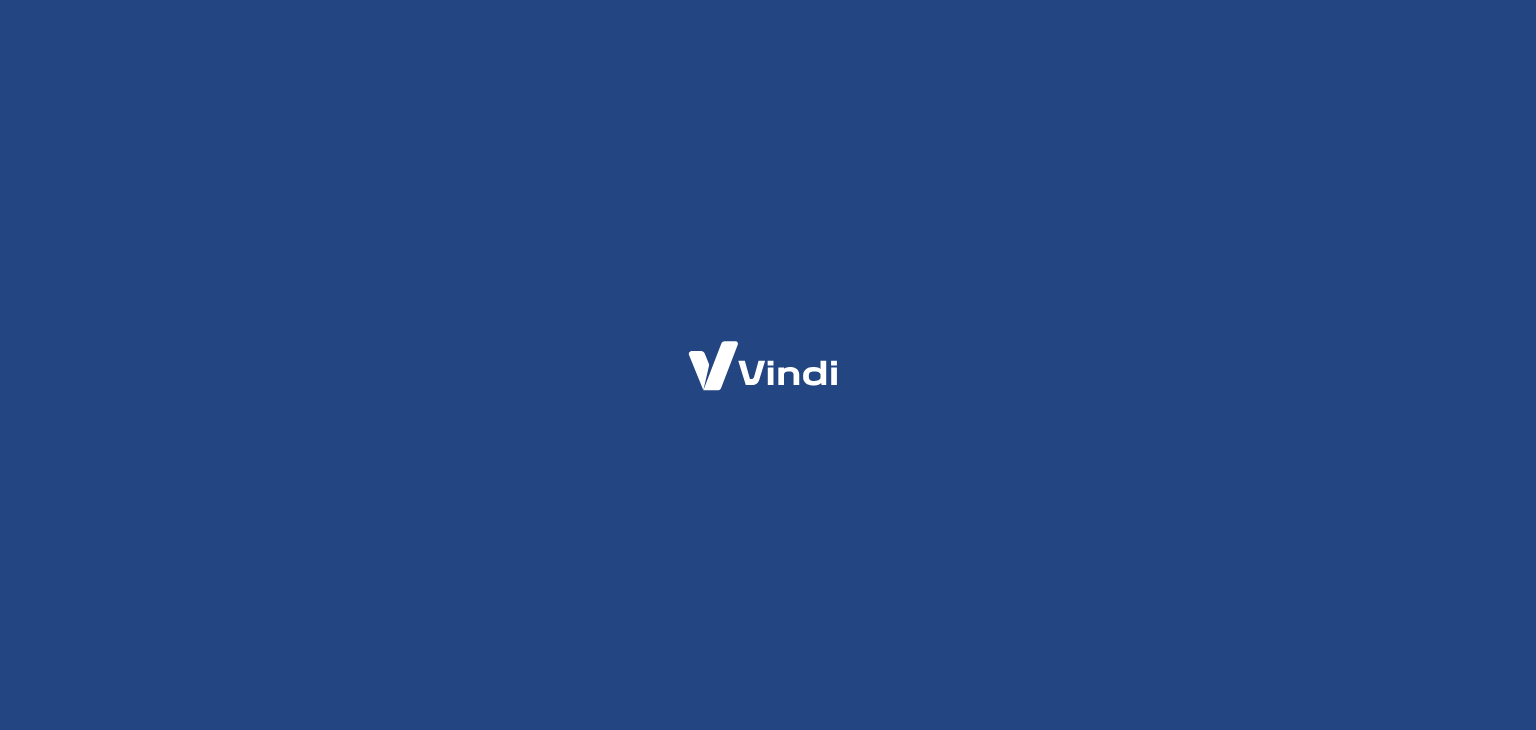 scroll, scrollTop: 0, scrollLeft: 0, axis: both 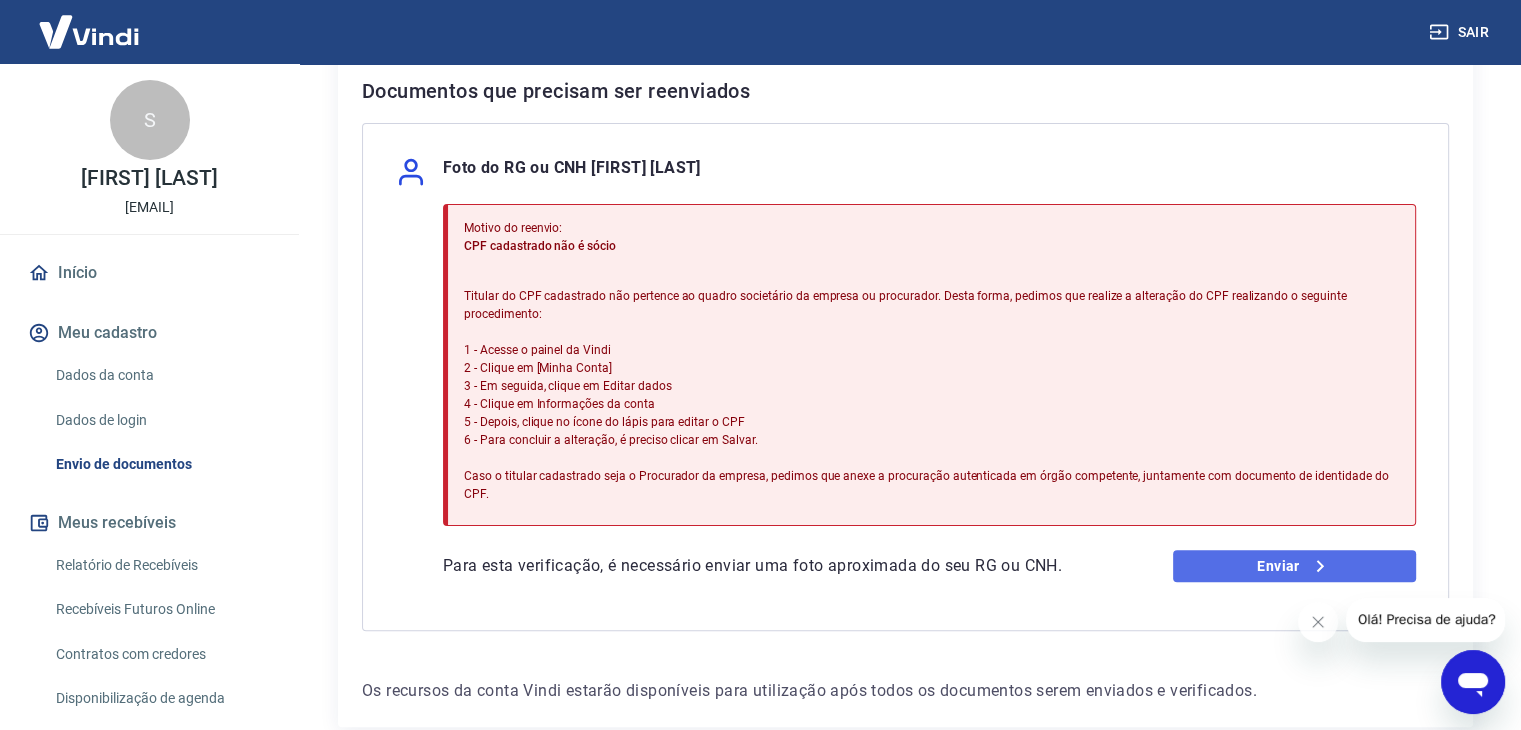 click on "Enviar" at bounding box center [1294, 566] 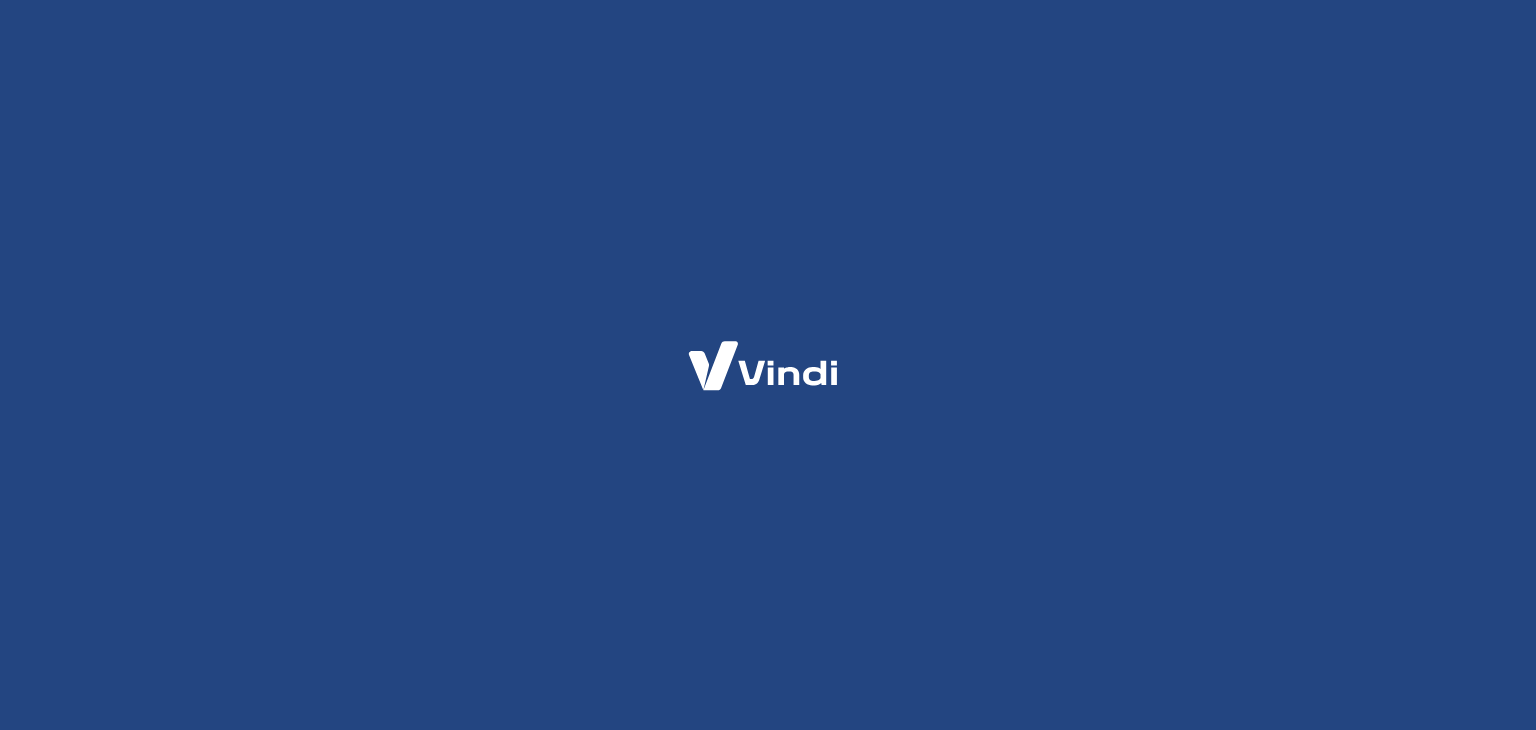 scroll, scrollTop: 0, scrollLeft: 0, axis: both 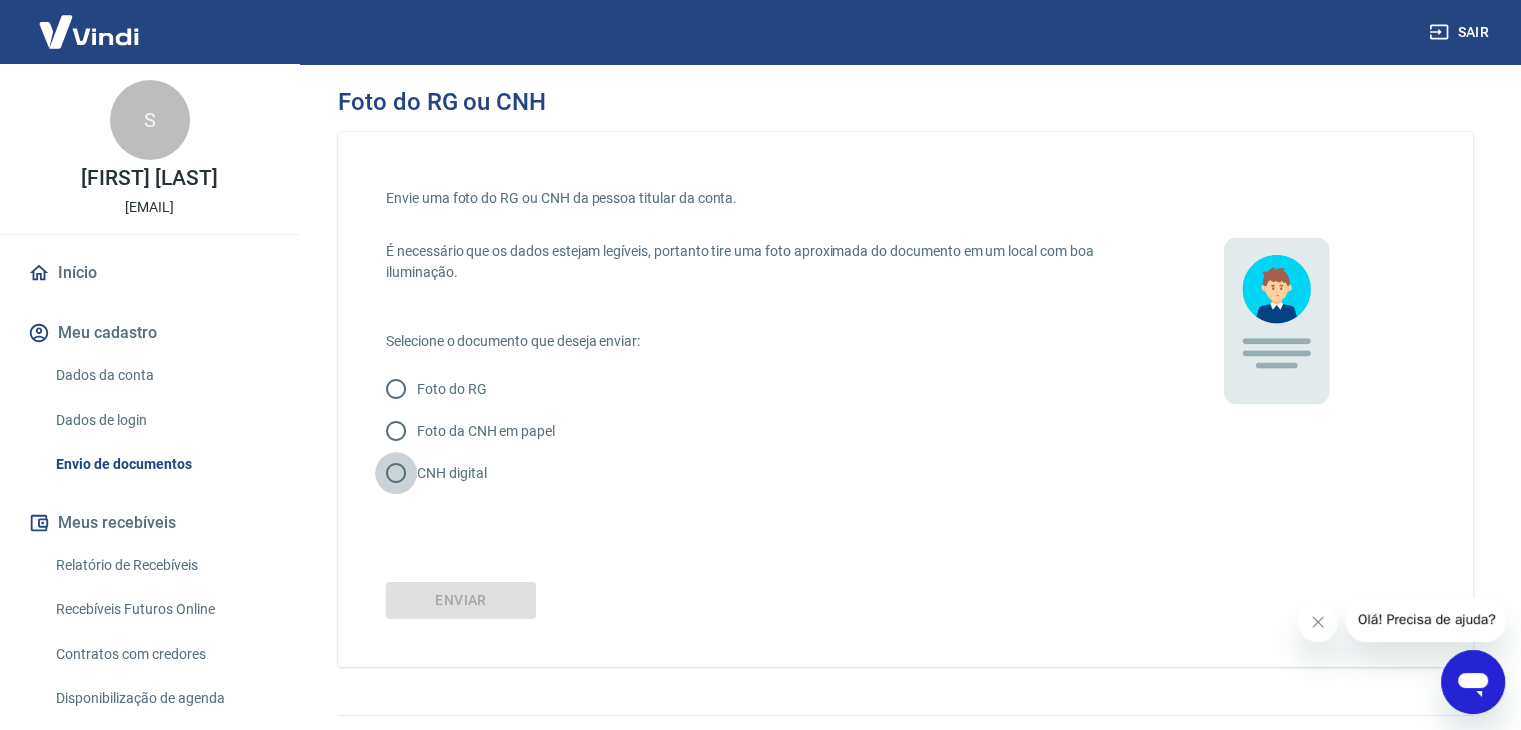 click on "CNH digital" at bounding box center (396, 473) 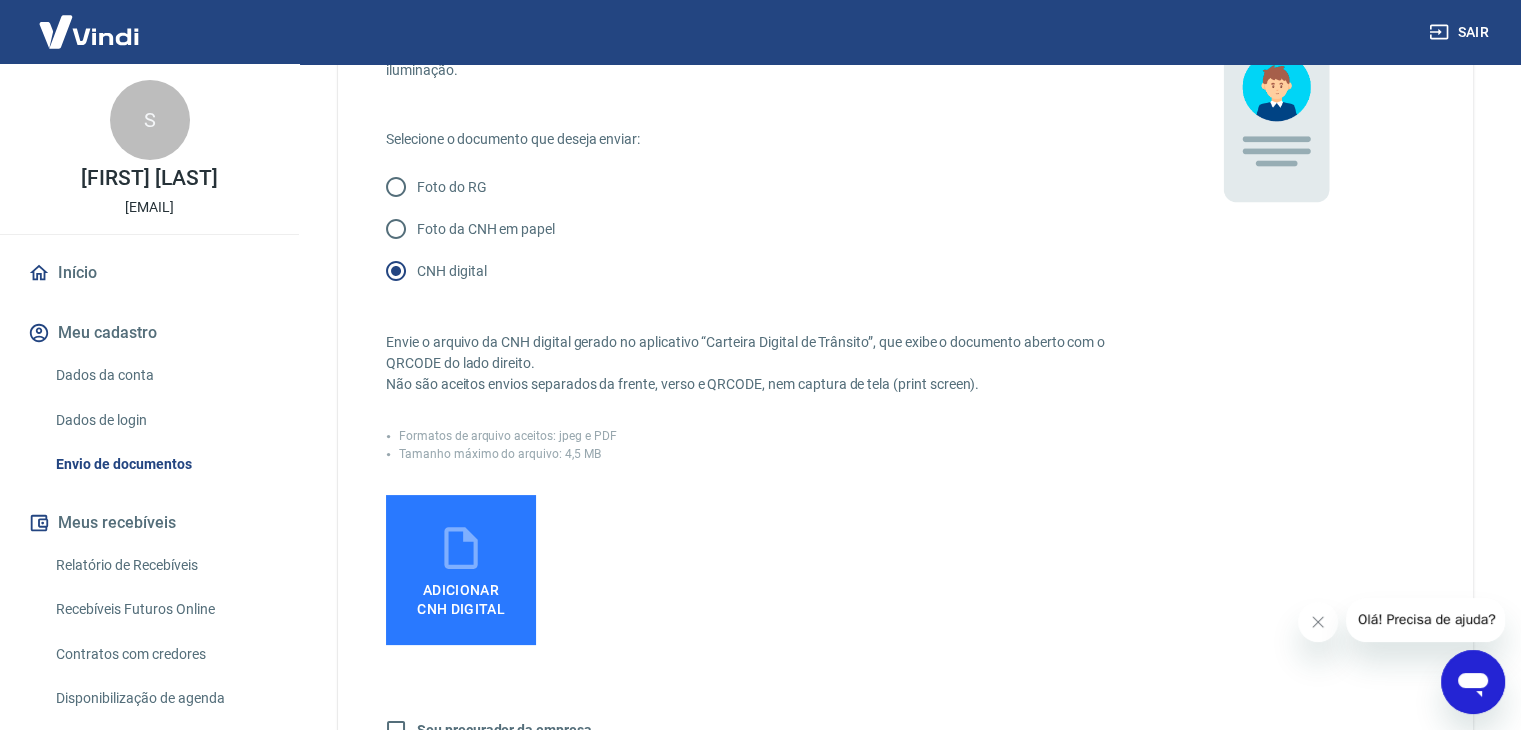 scroll, scrollTop: 208, scrollLeft: 0, axis: vertical 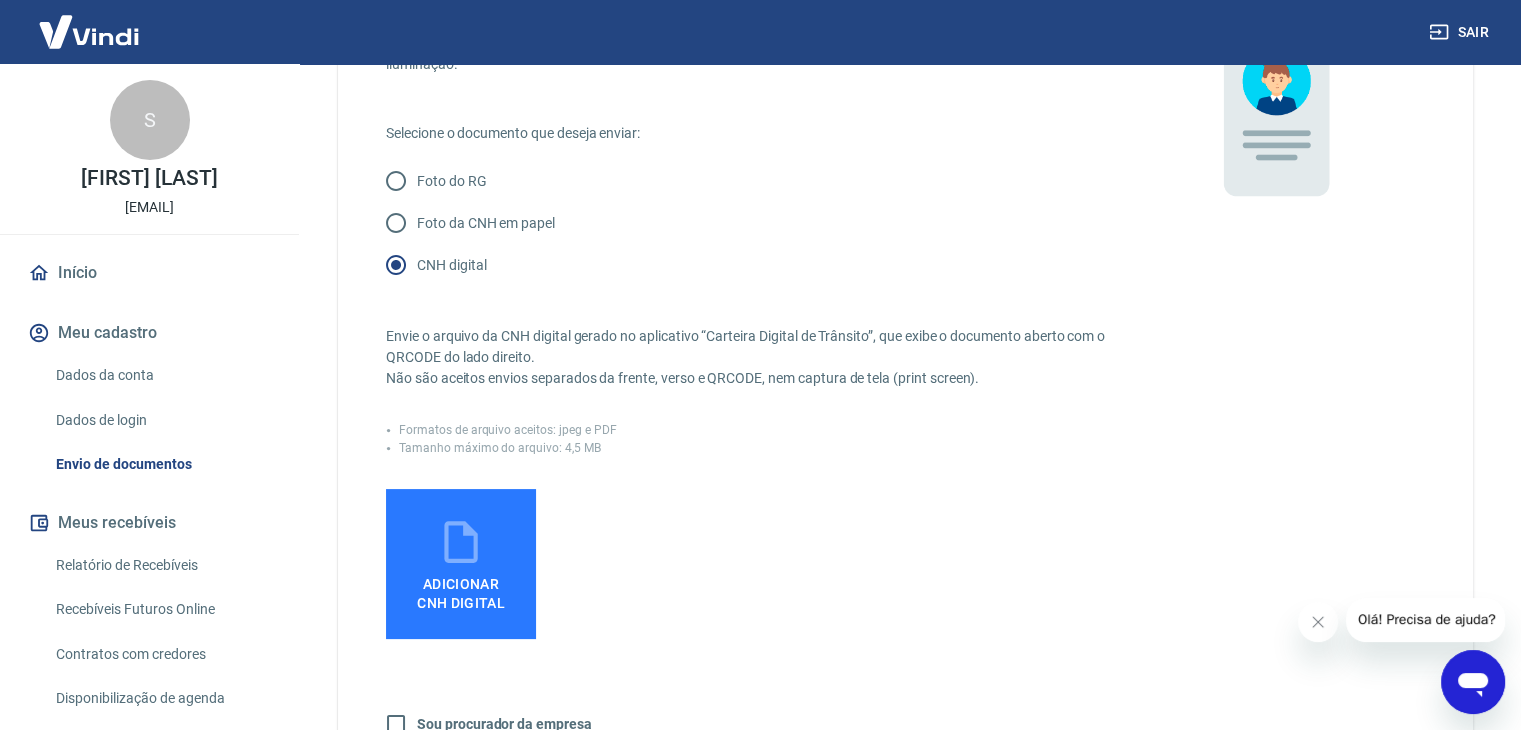 click 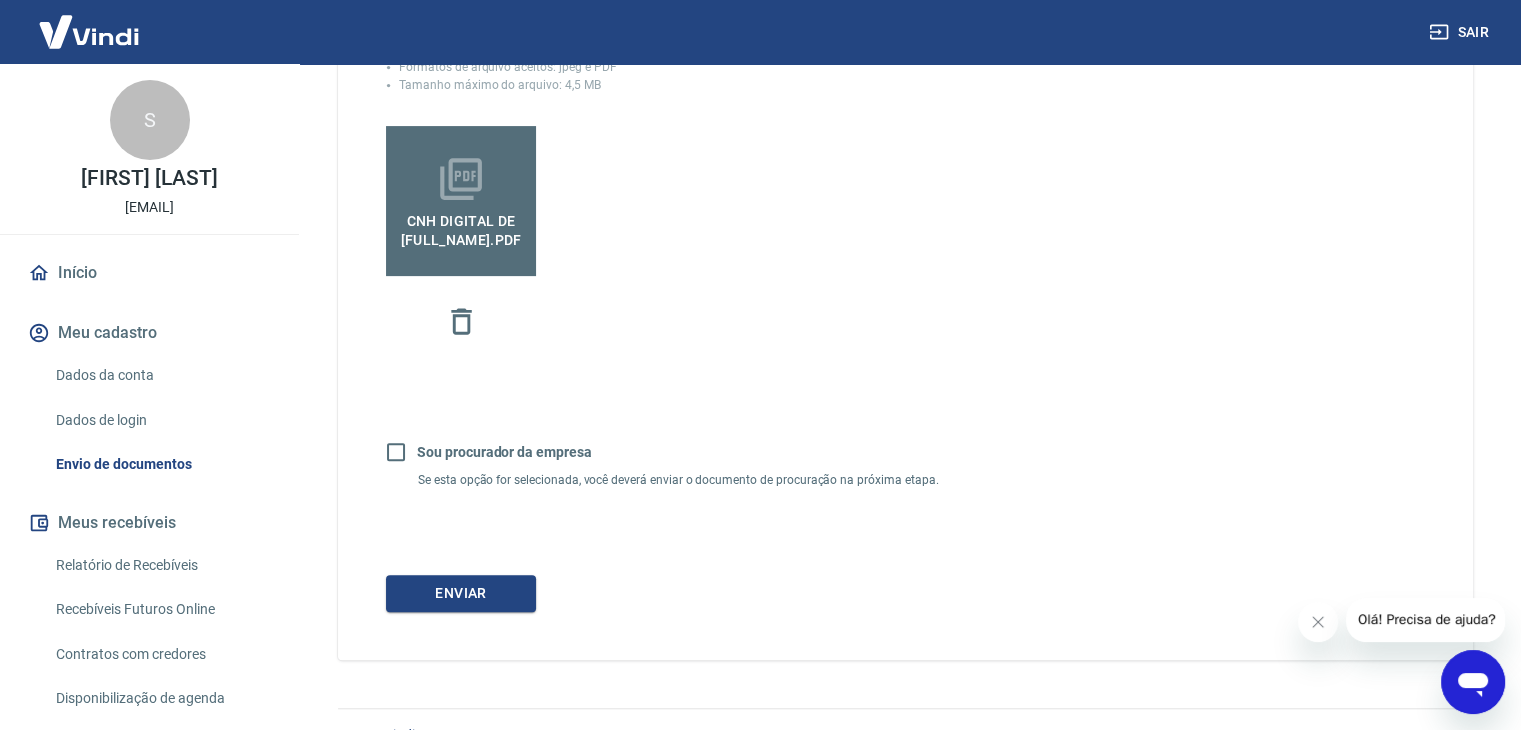 scroll, scrollTop: 572, scrollLeft: 0, axis: vertical 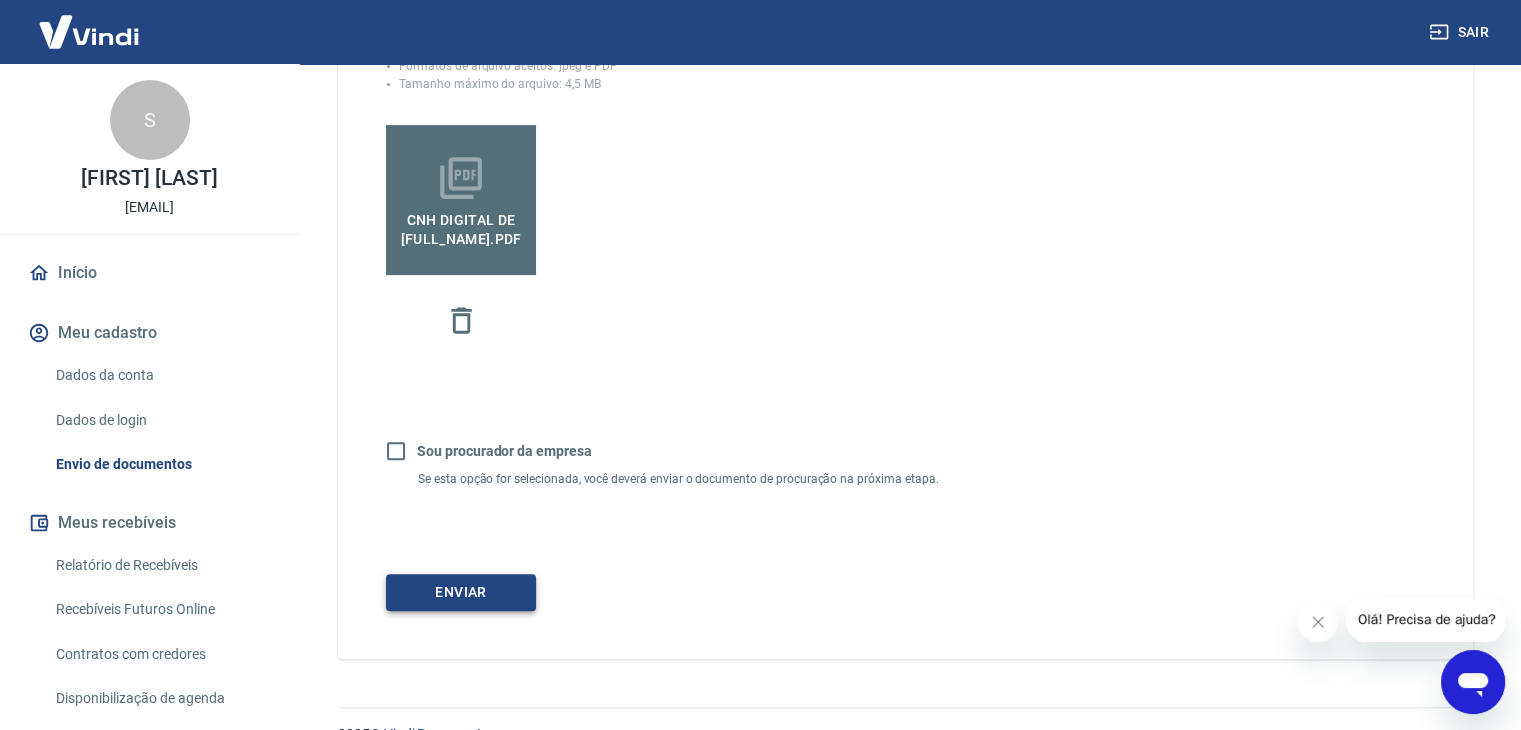 click on "Enviar" at bounding box center [461, 592] 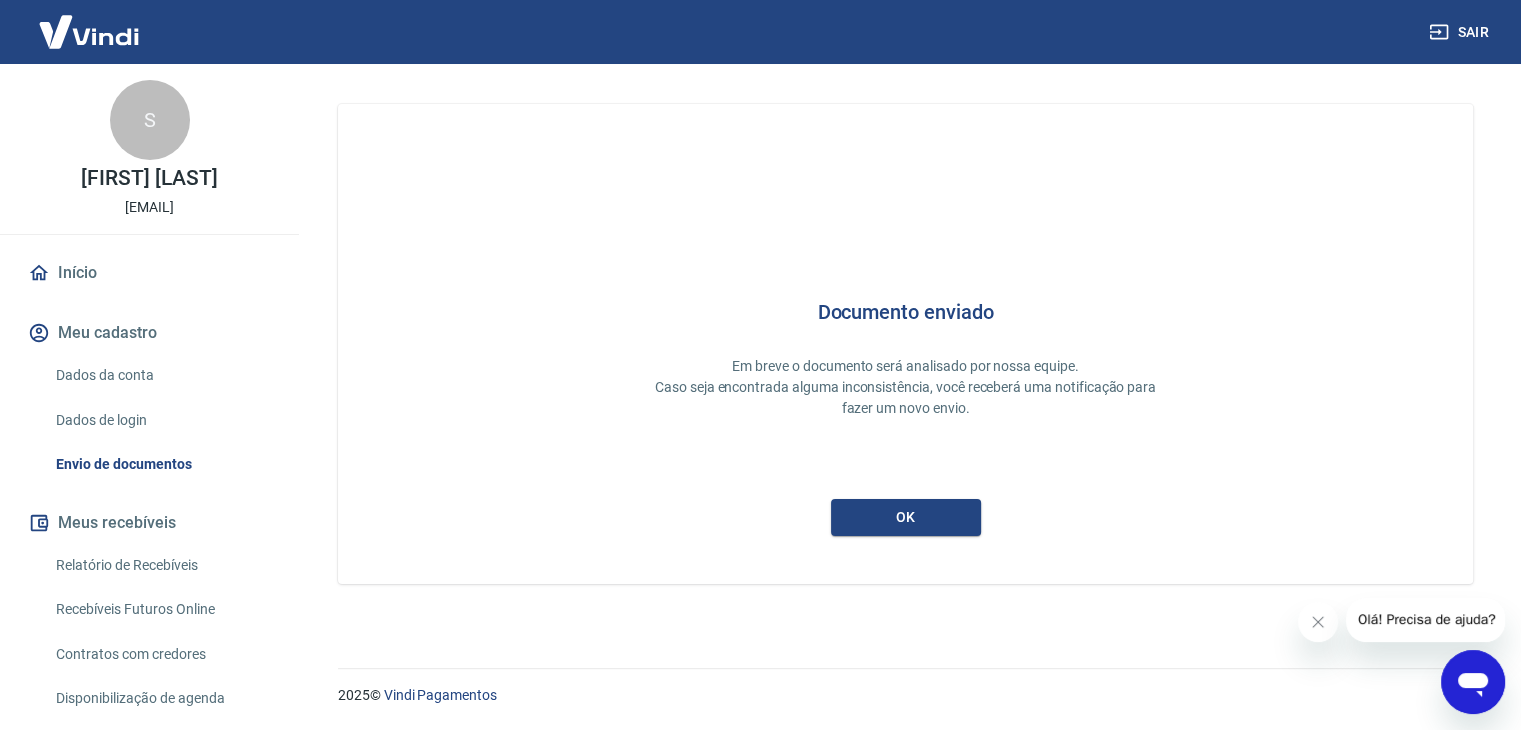 scroll, scrollTop: 0, scrollLeft: 0, axis: both 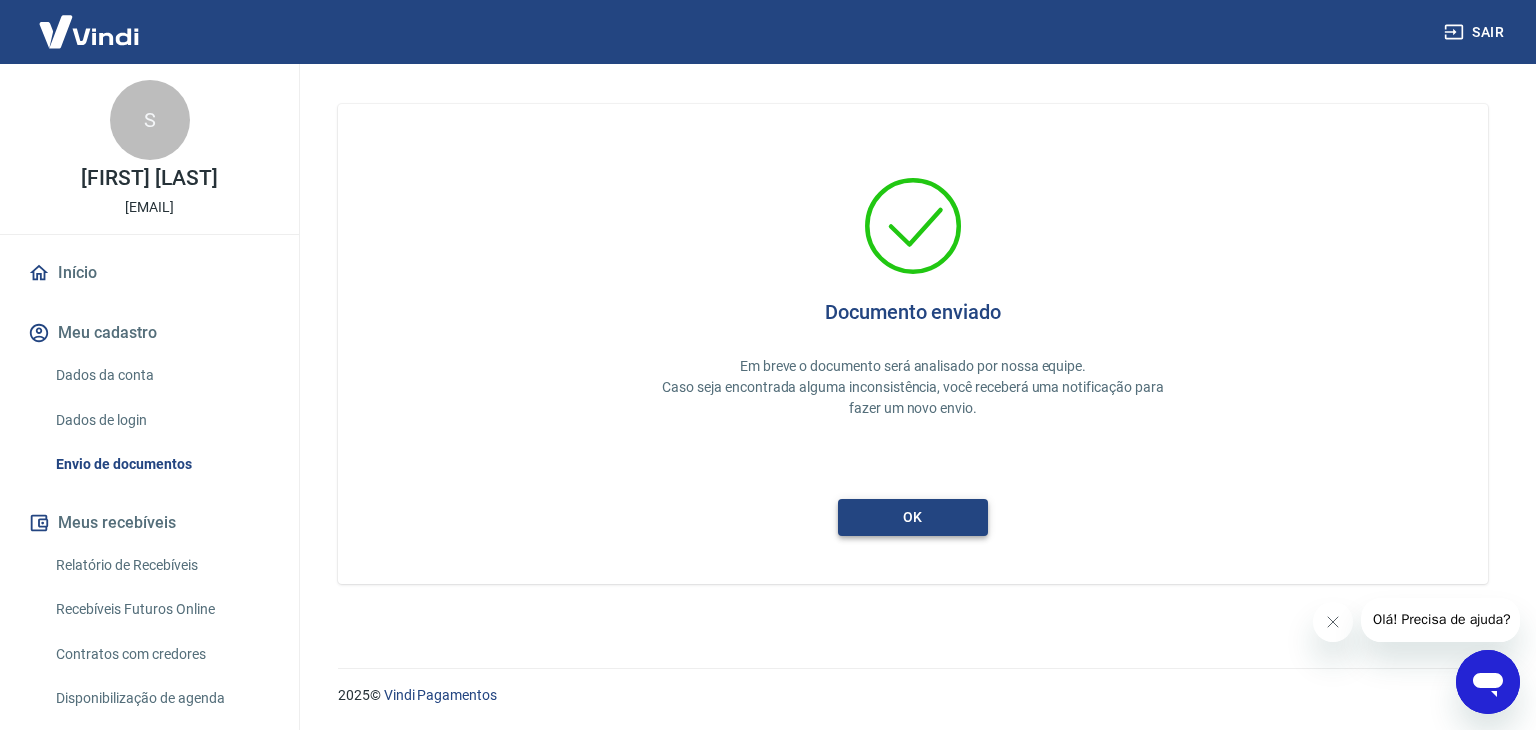 click on "ok" at bounding box center [913, 517] 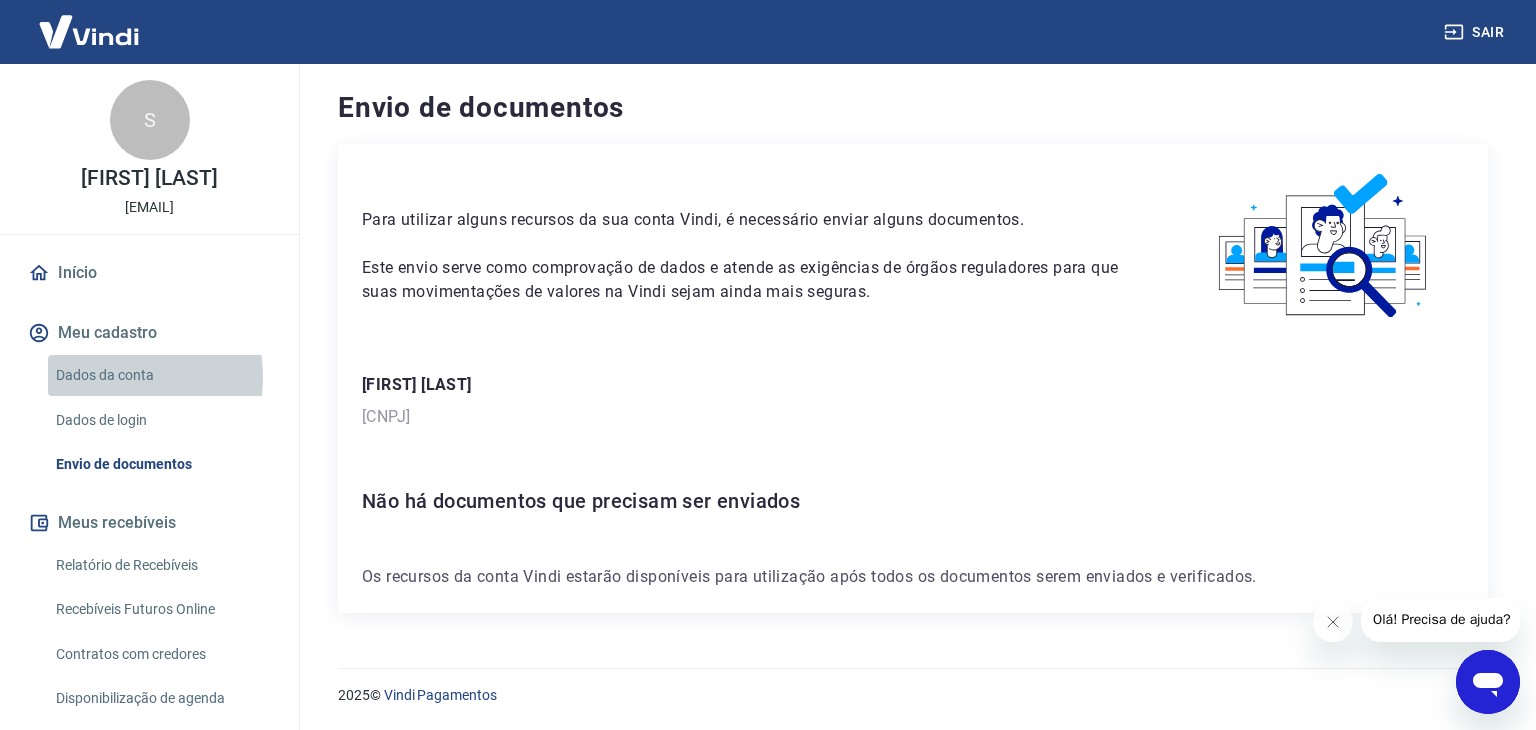click on "Dados da conta" at bounding box center [161, 375] 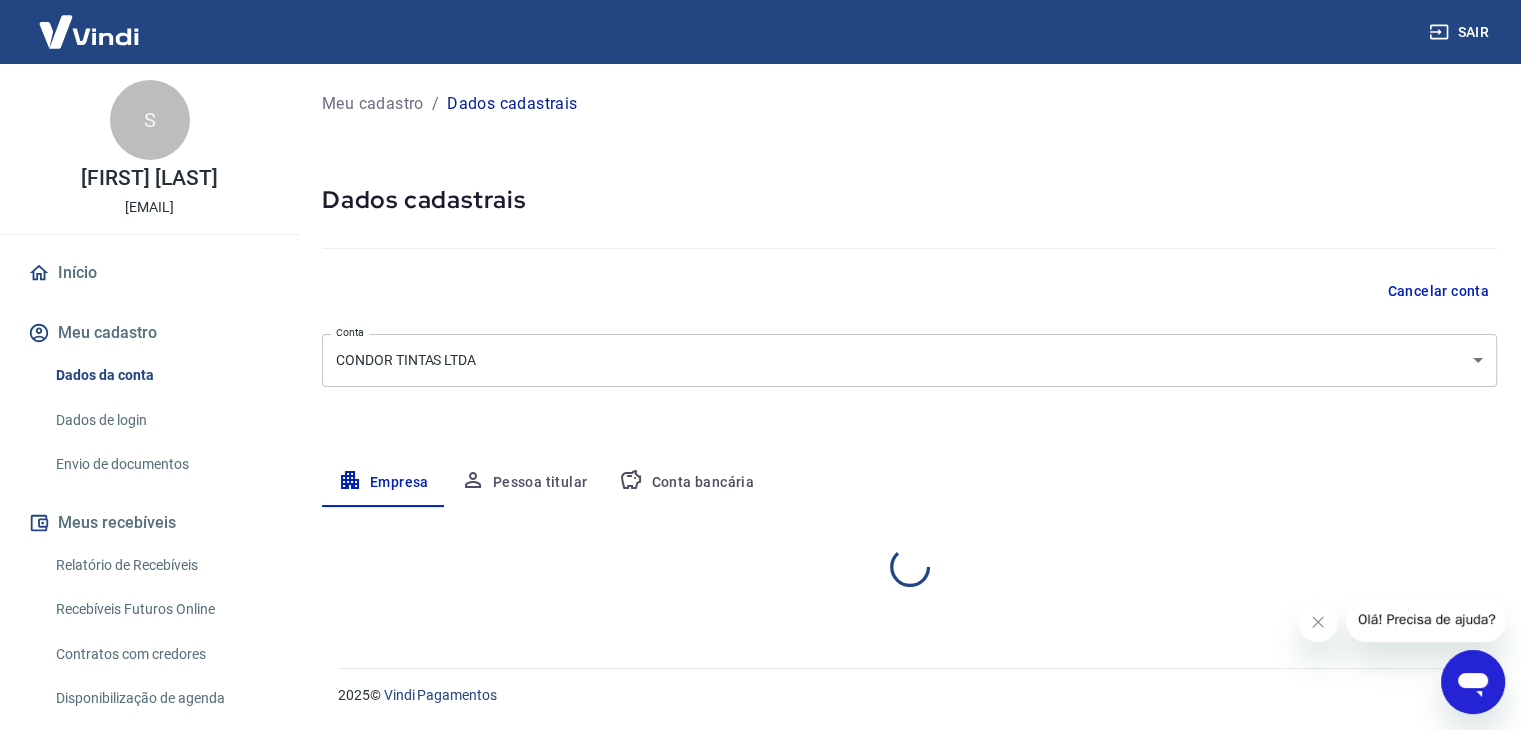 select on "BA" 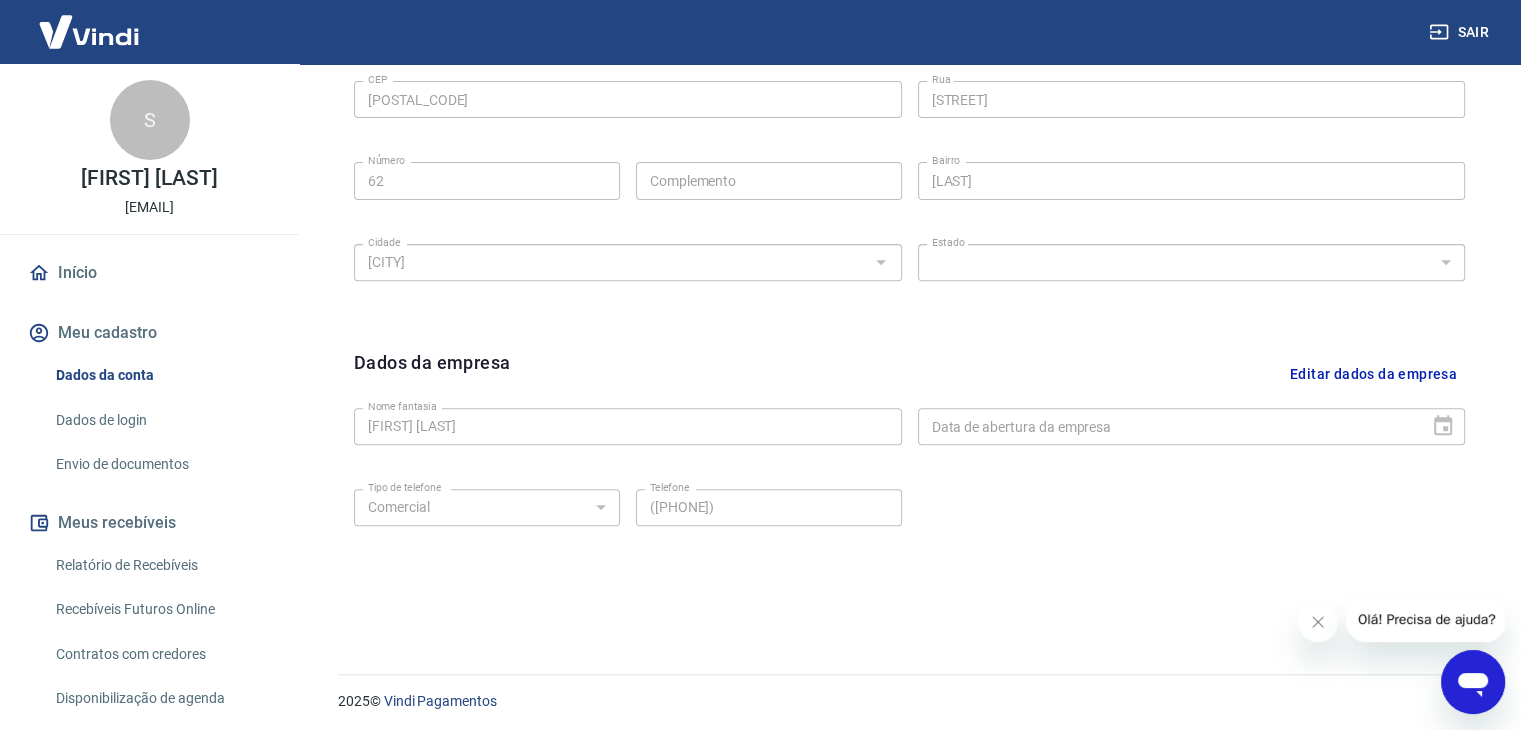 scroll, scrollTop: 712, scrollLeft: 0, axis: vertical 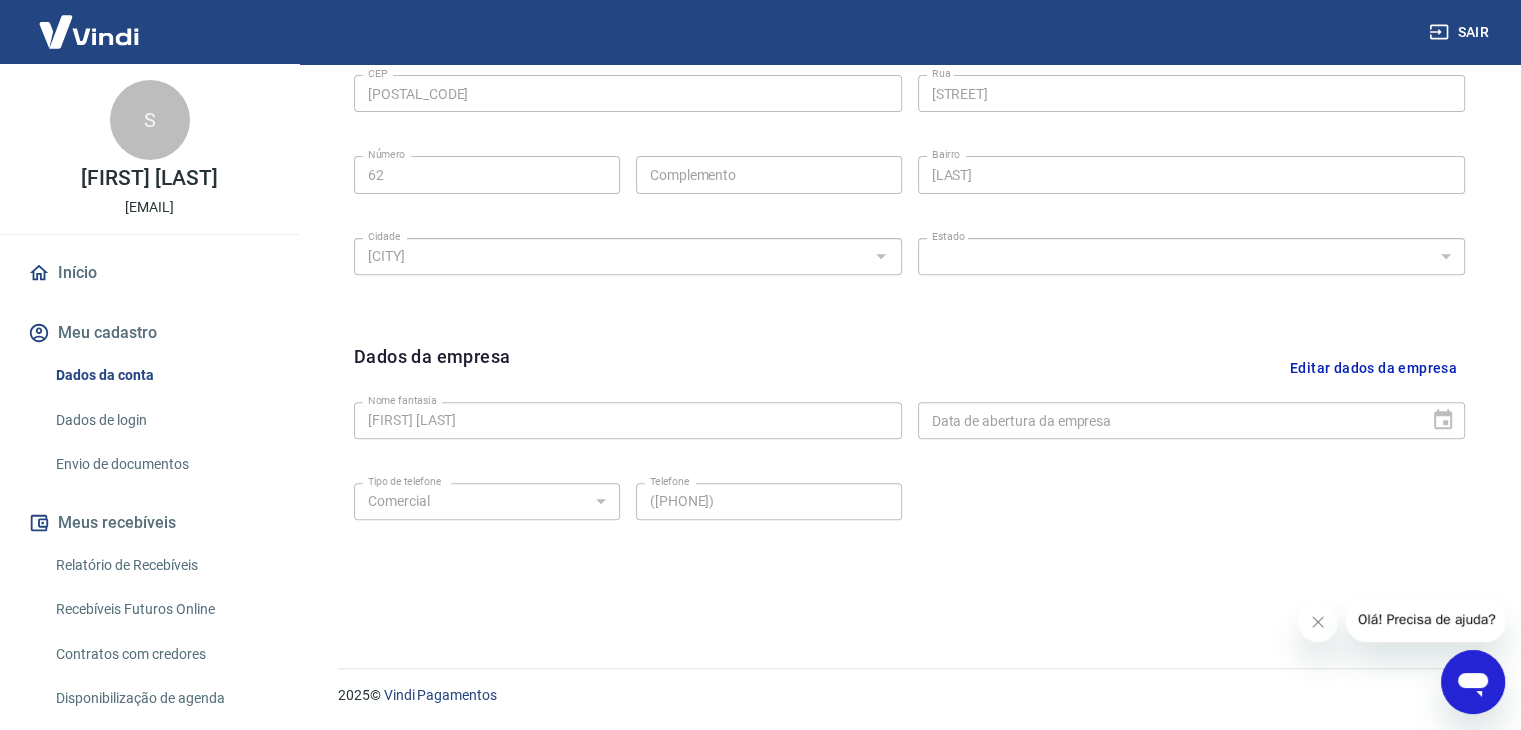 click on "Data de abertura da empresa" at bounding box center (1192, 420) 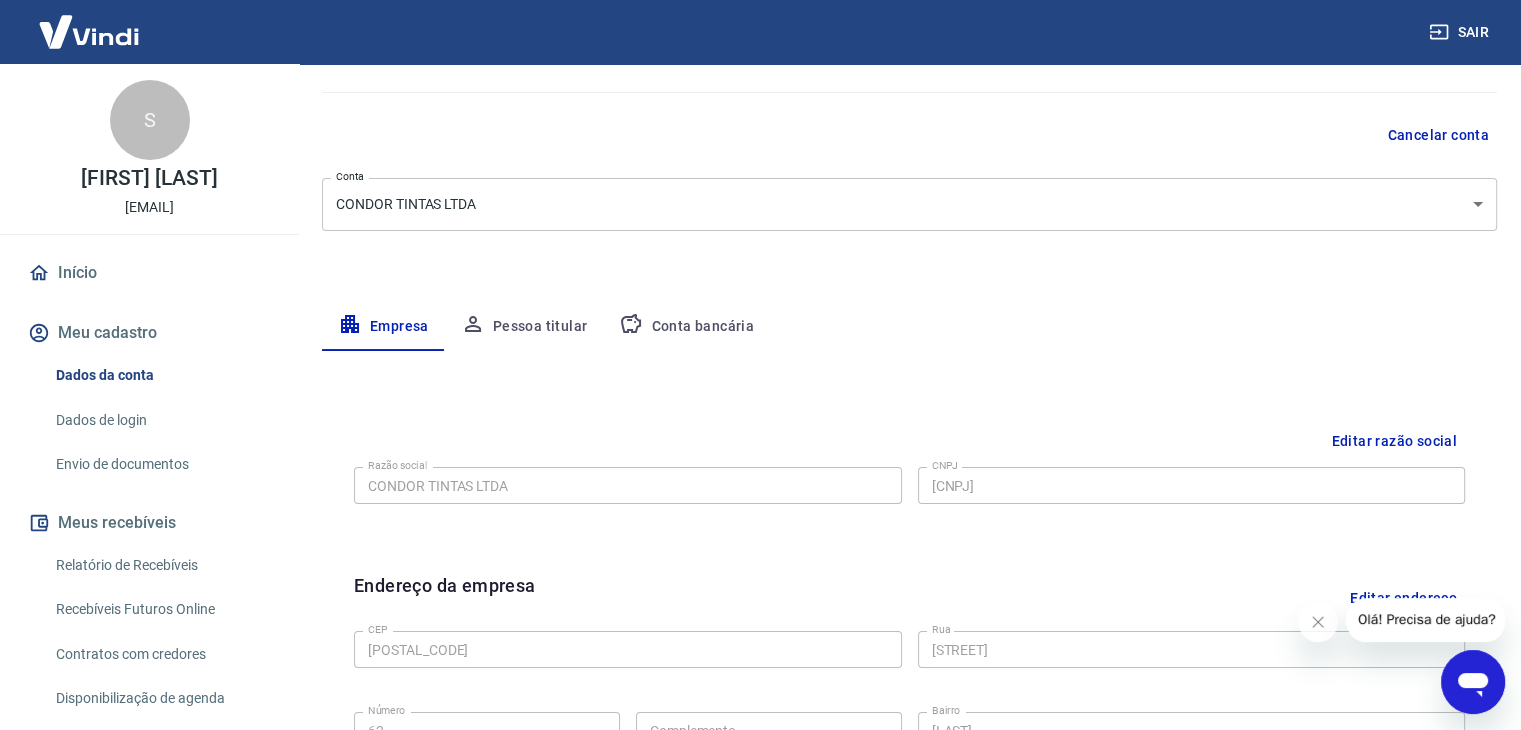 scroll, scrollTop: 126, scrollLeft: 0, axis: vertical 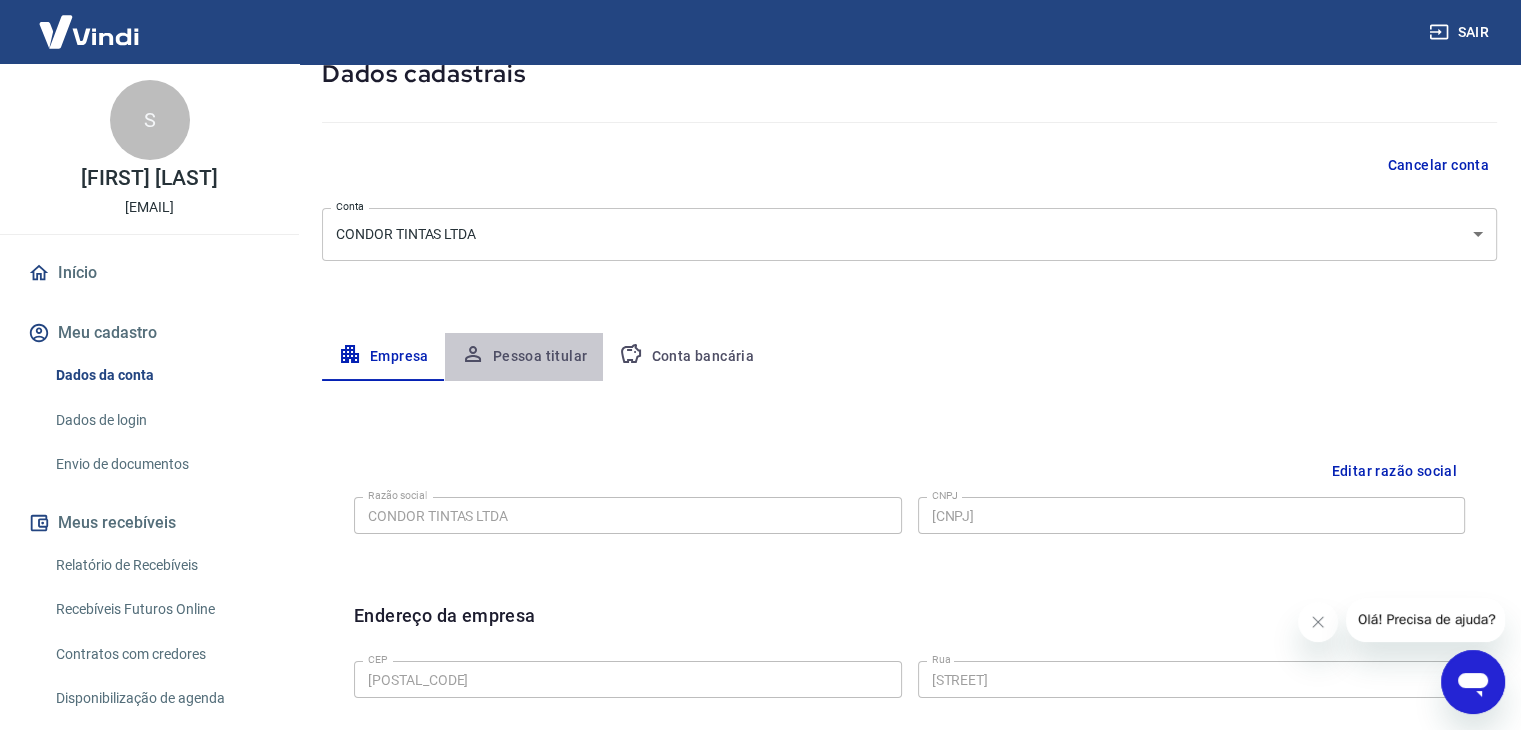 click on "Pessoa titular" at bounding box center (524, 357) 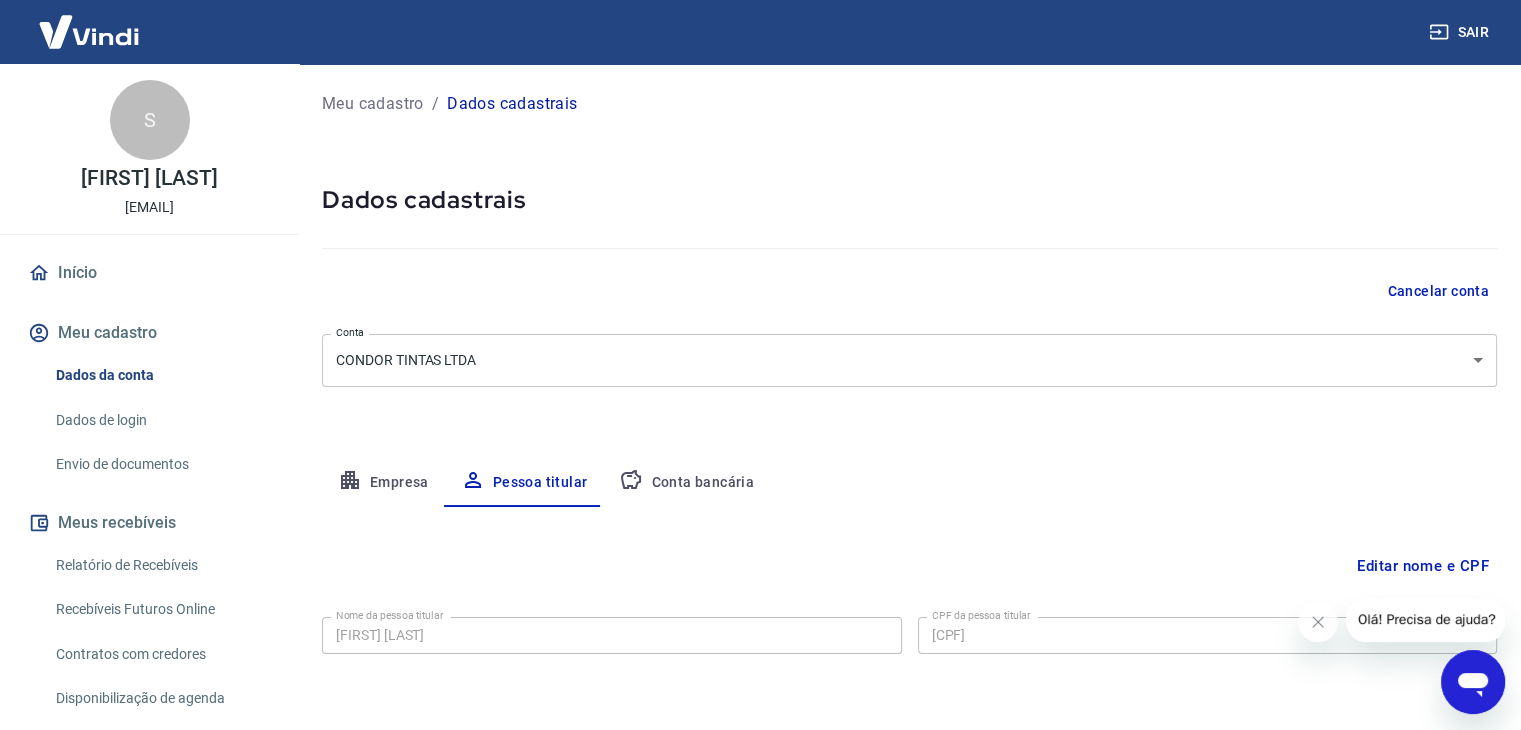 scroll, scrollTop: 69, scrollLeft: 0, axis: vertical 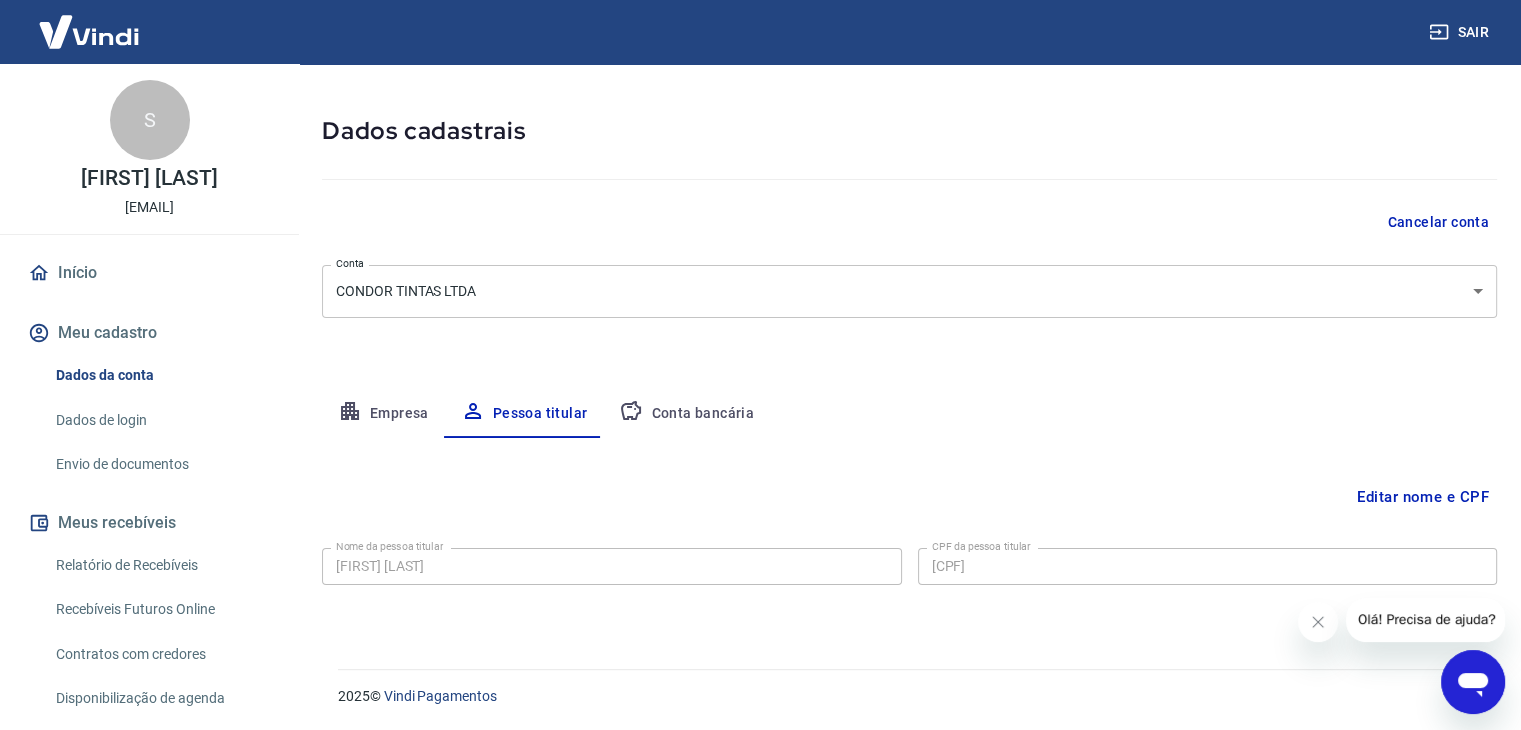 click on "Conta bancária" at bounding box center [686, 414] 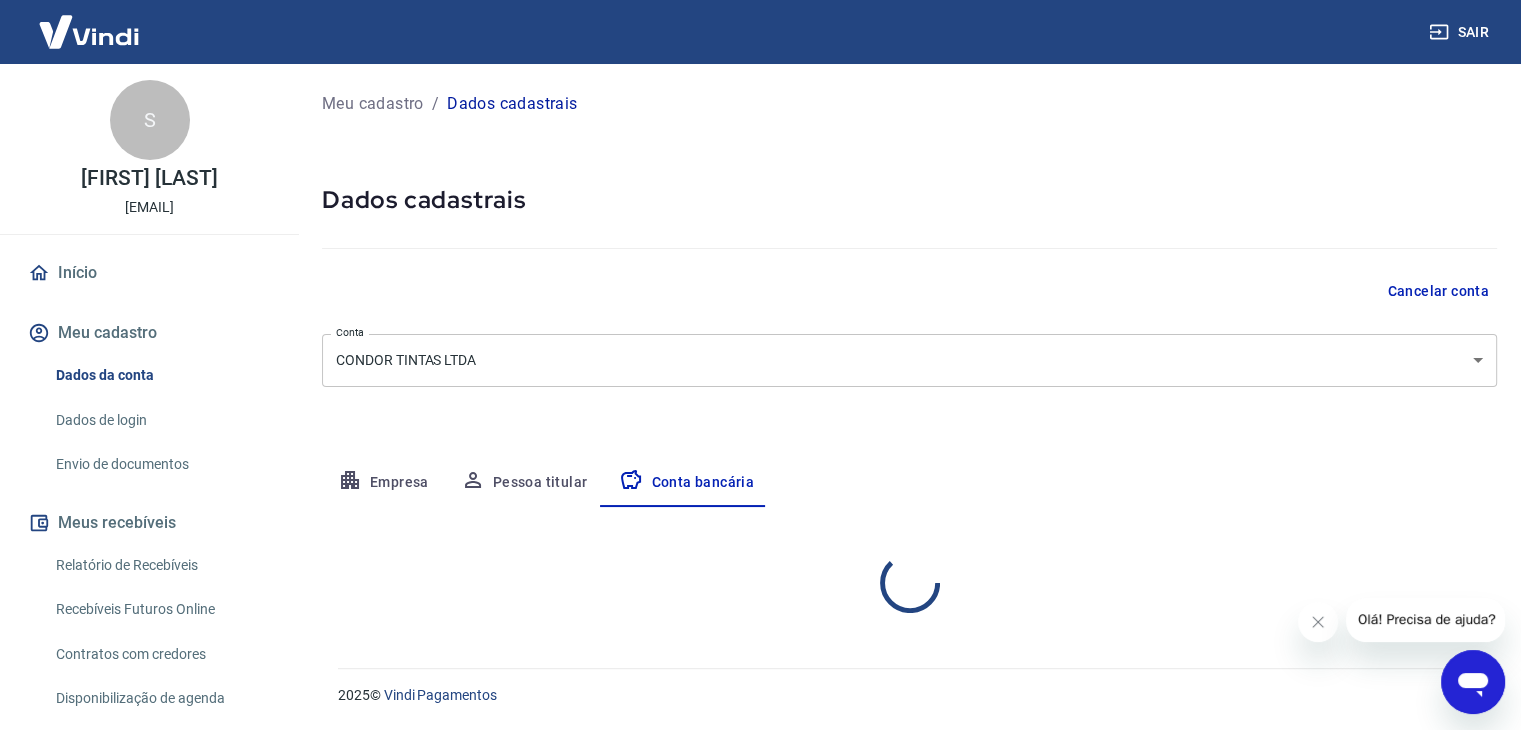 scroll, scrollTop: 0, scrollLeft: 0, axis: both 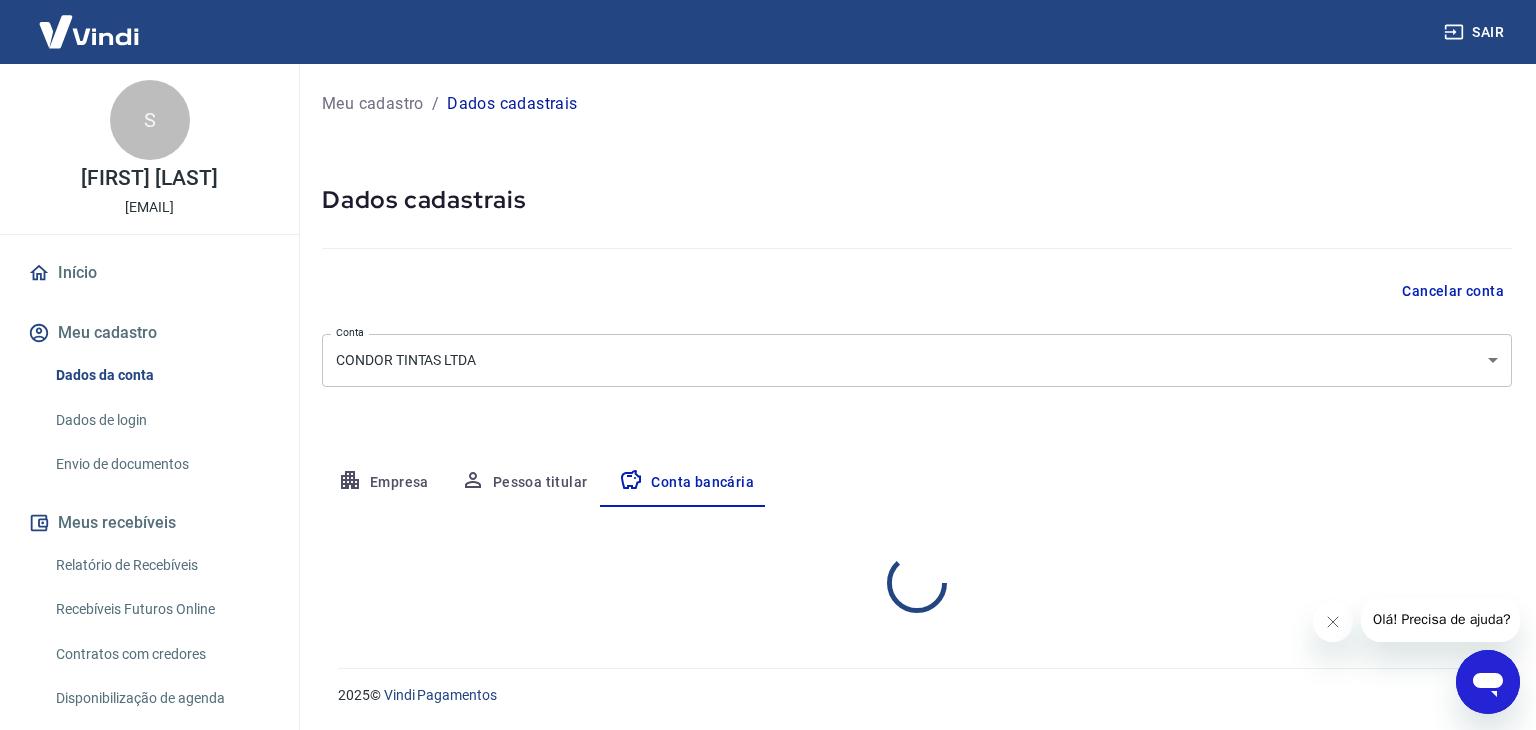 select on "1" 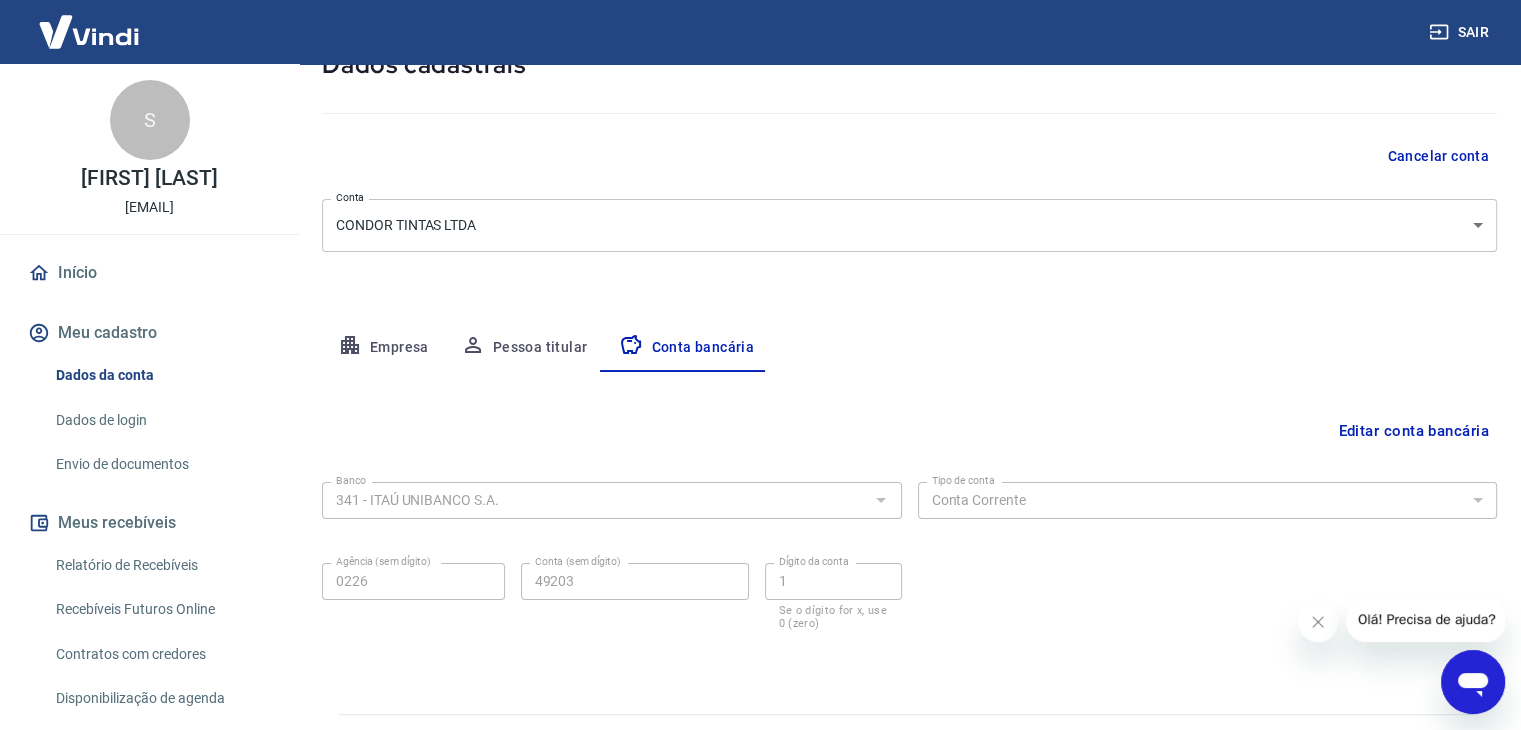 scroll, scrollTop: 180, scrollLeft: 0, axis: vertical 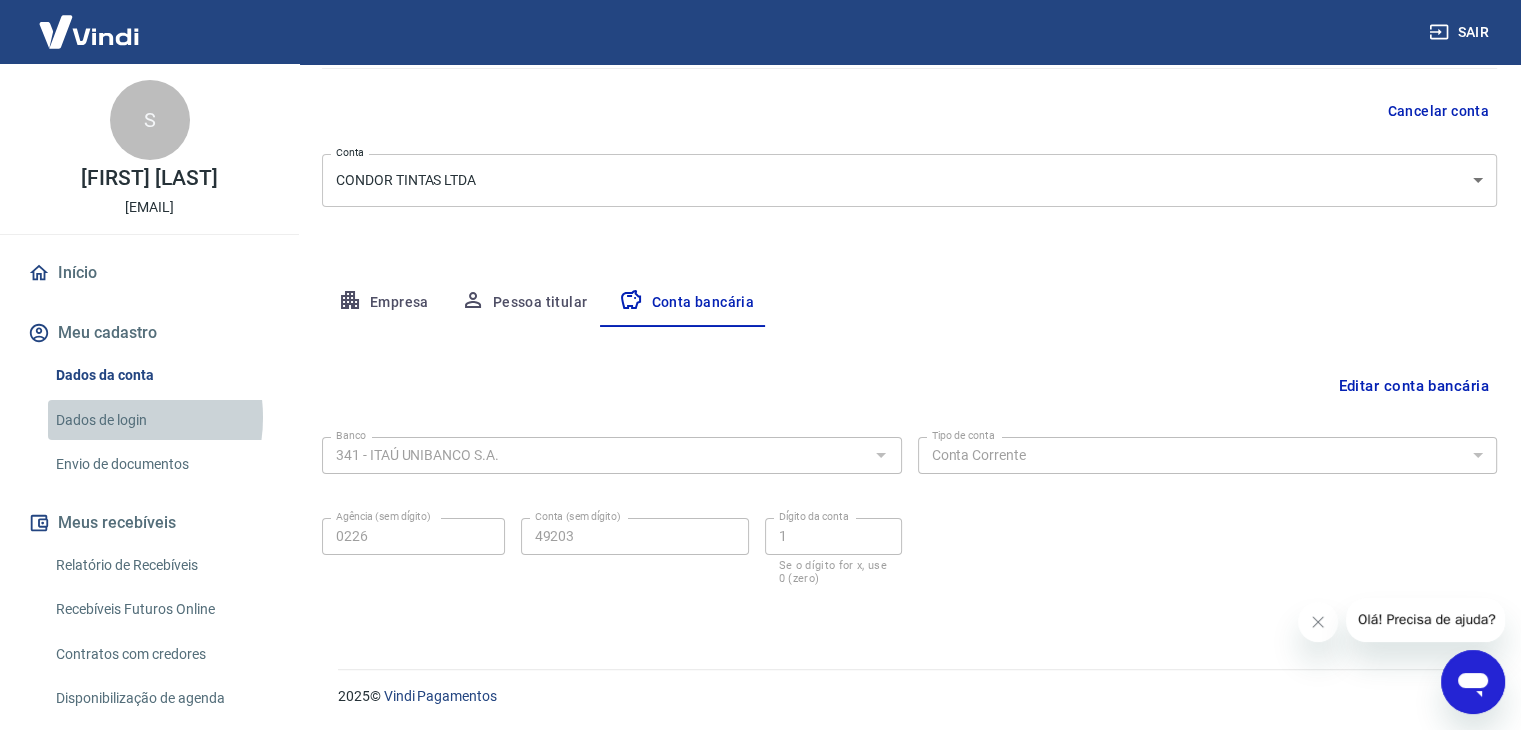 click on "Dados de login" at bounding box center (161, 420) 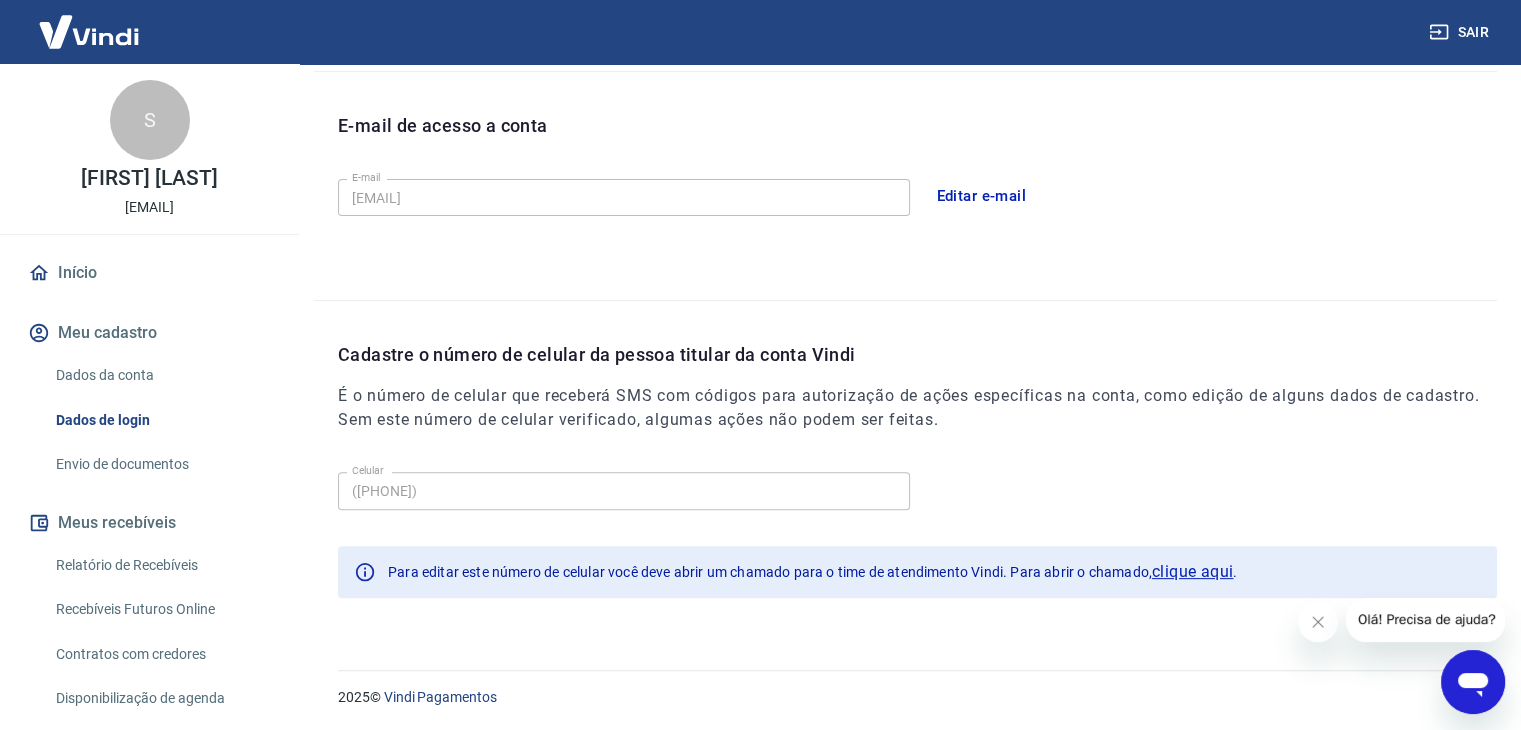 scroll, scrollTop: 534, scrollLeft: 0, axis: vertical 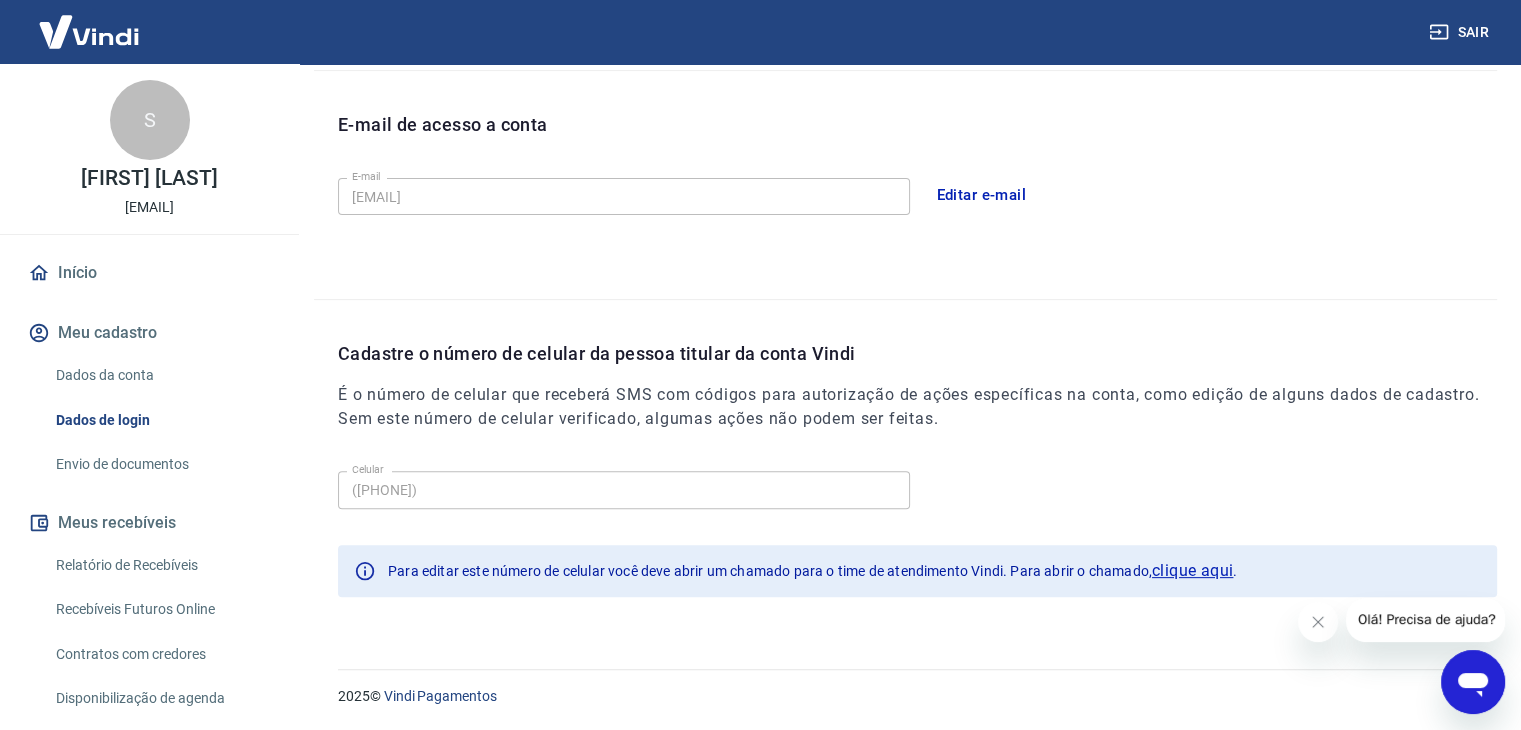 click on "Envio de documentos" at bounding box center [161, 464] 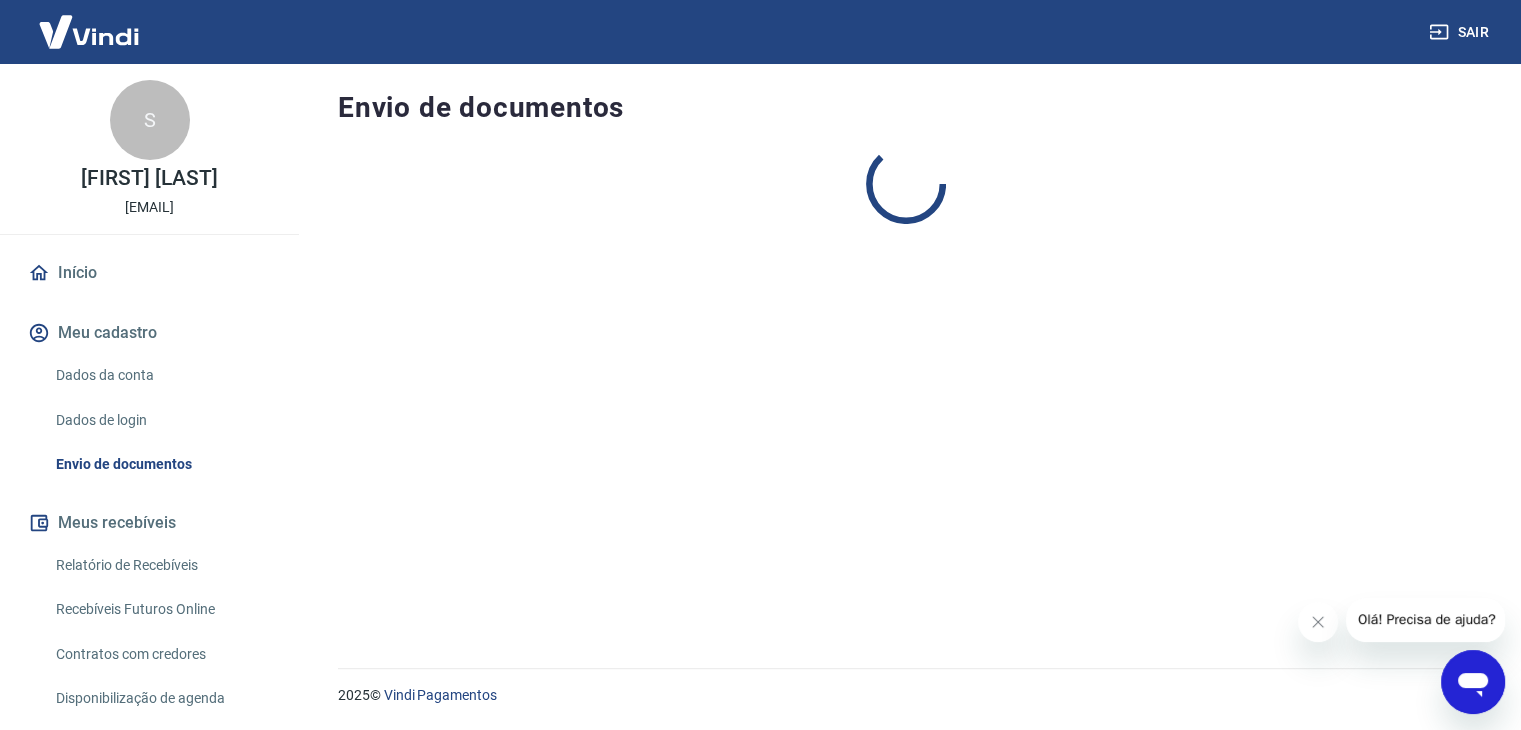 scroll, scrollTop: 0, scrollLeft: 0, axis: both 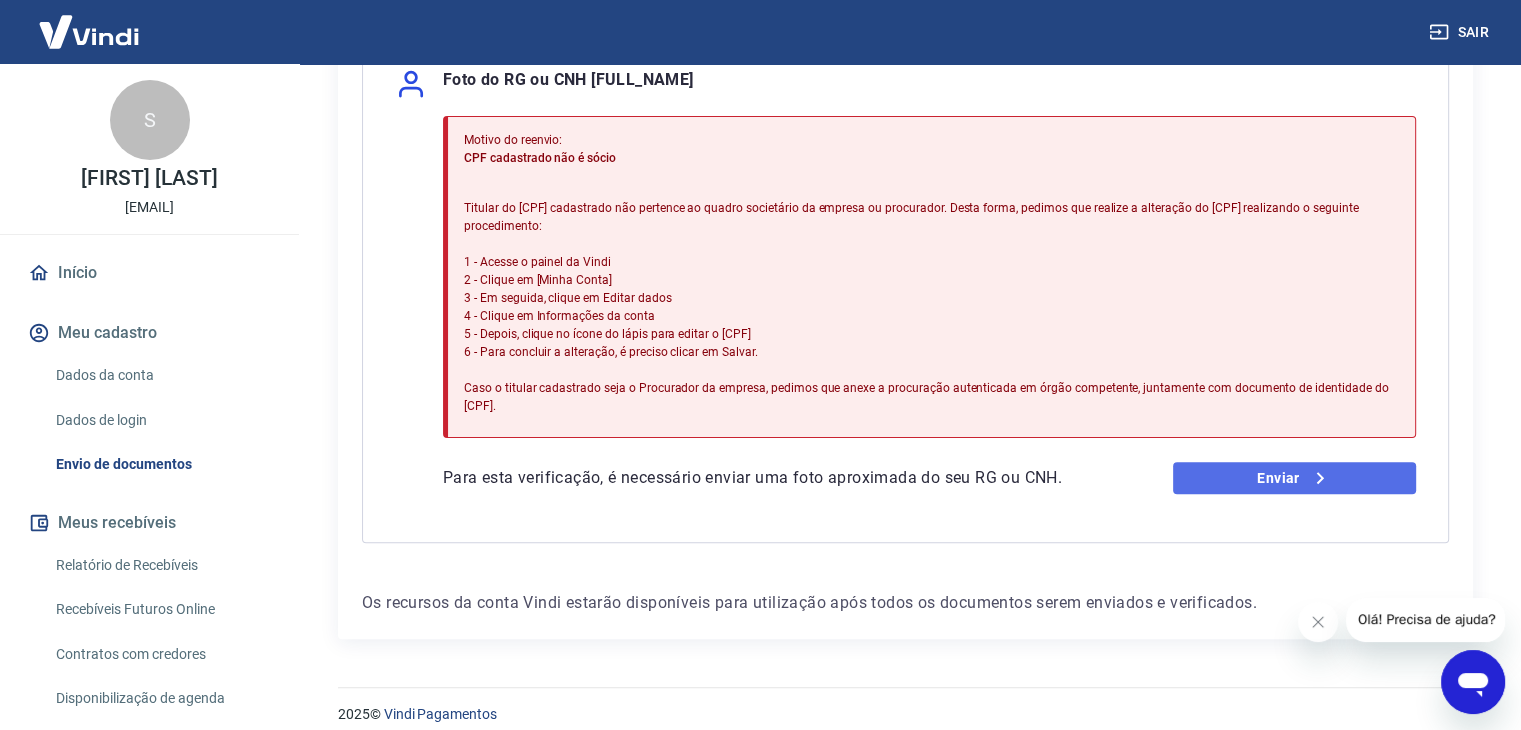 click on "Enviar" at bounding box center (1294, 478) 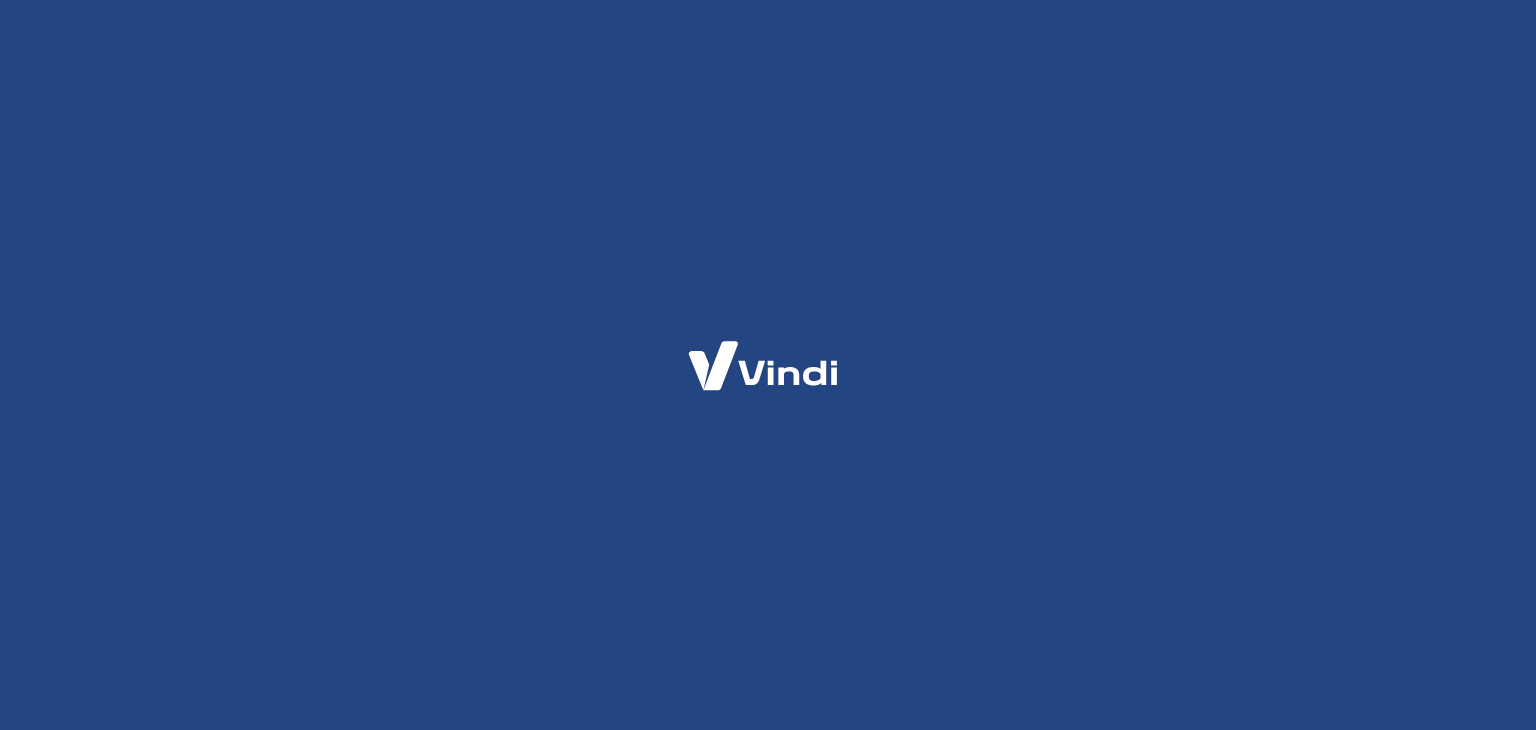 scroll, scrollTop: 0, scrollLeft: 0, axis: both 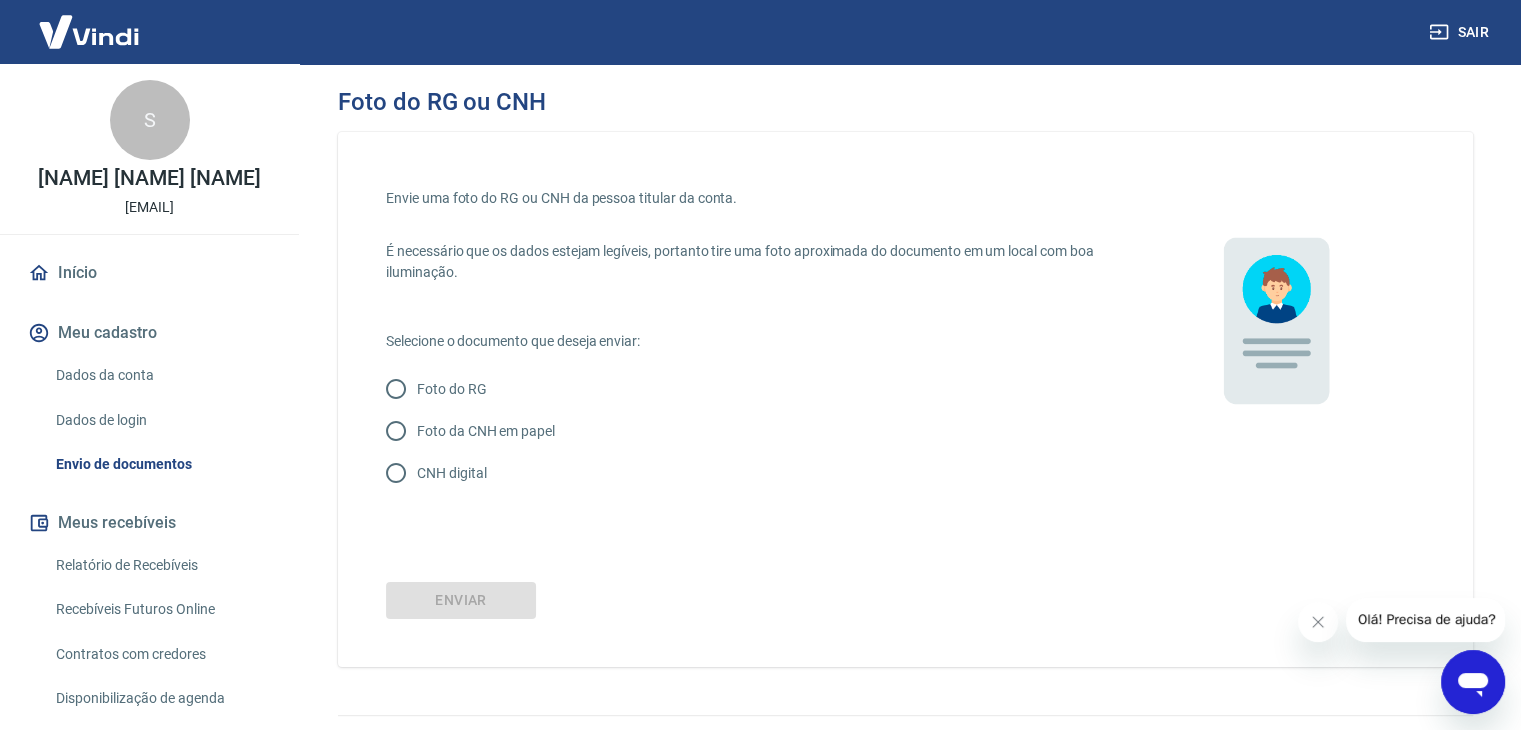 click on "CNH digital" at bounding box center [396, 473] 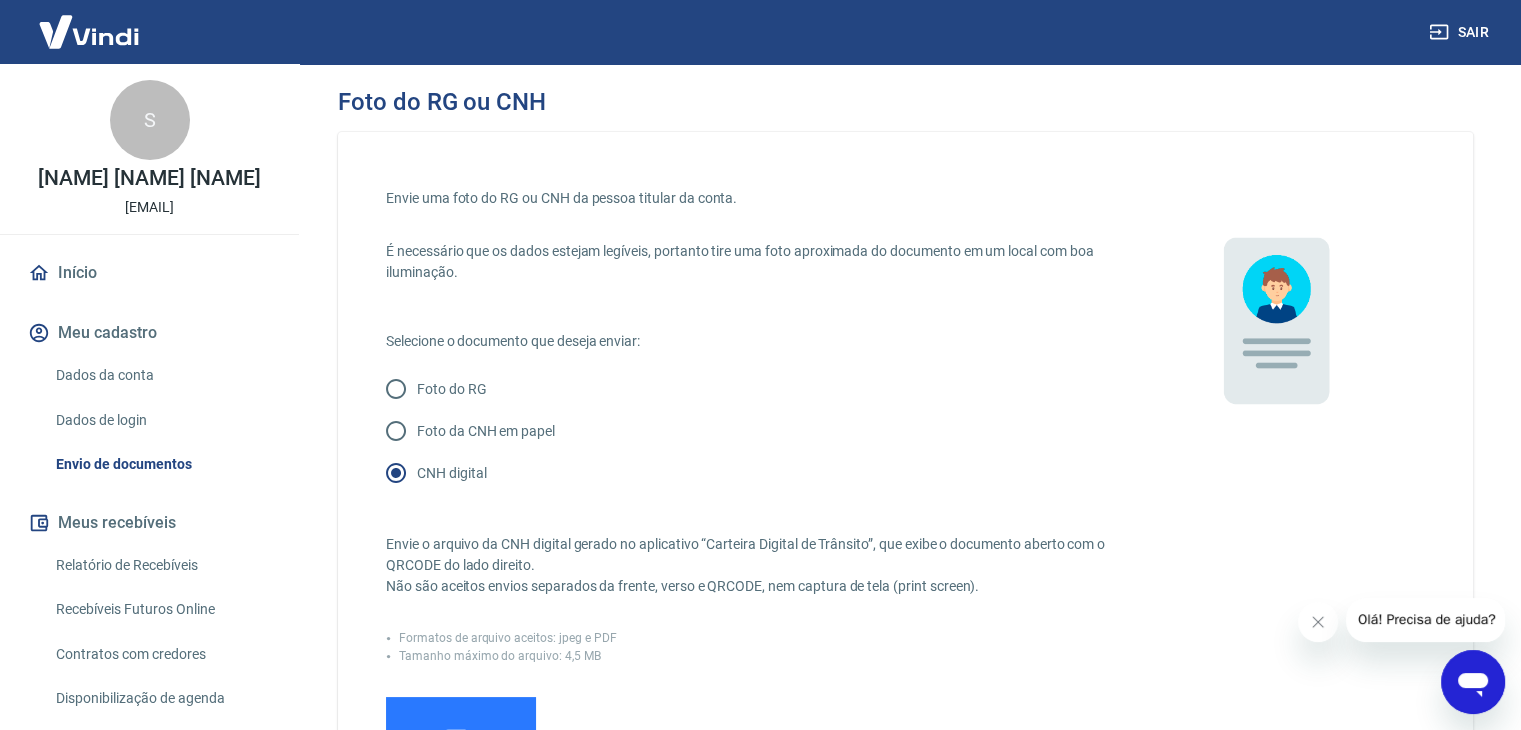 click on "Adicionar   CNH Digital" at bounding box center [461, 772] 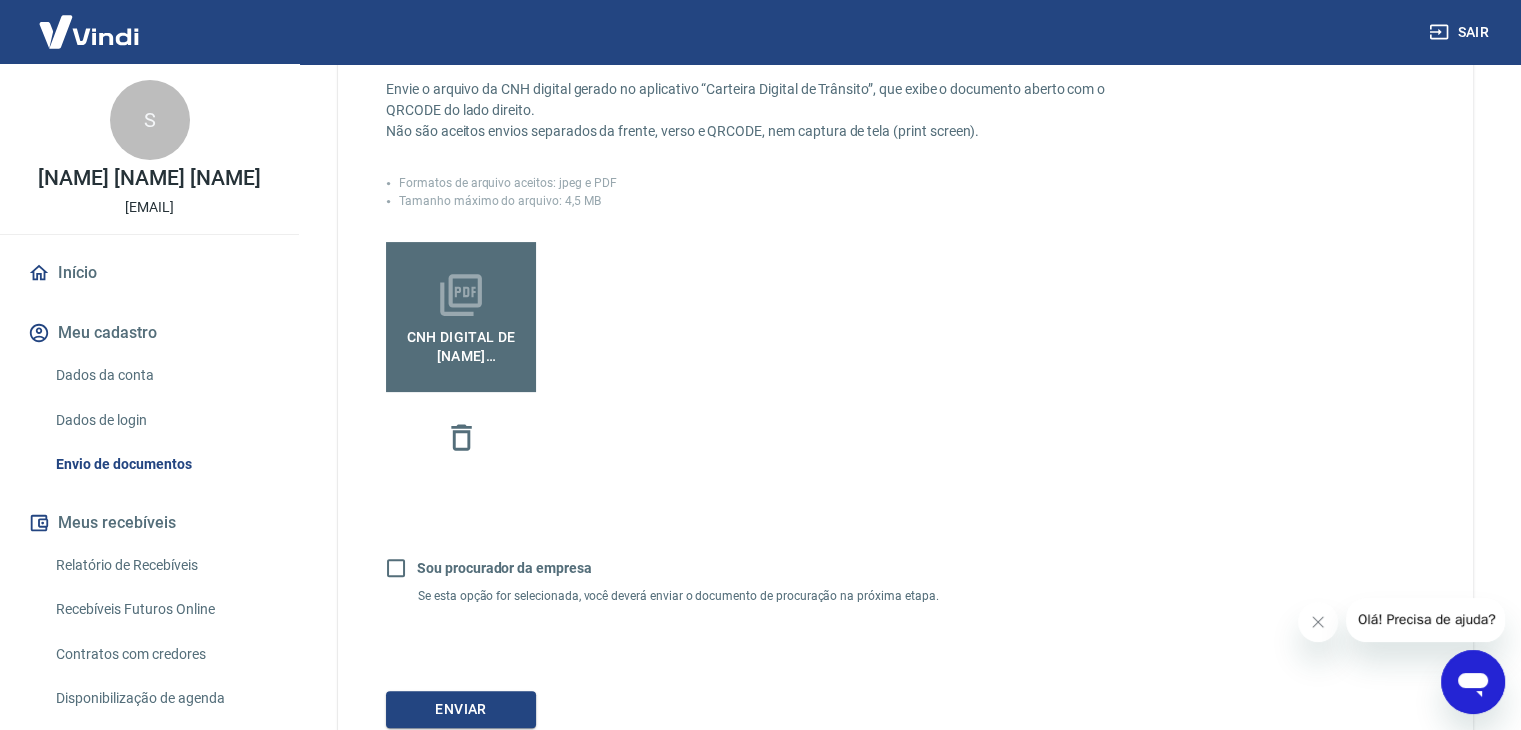 scroll, scrollTop: 610, scrollLeft: 0, axis: vertical 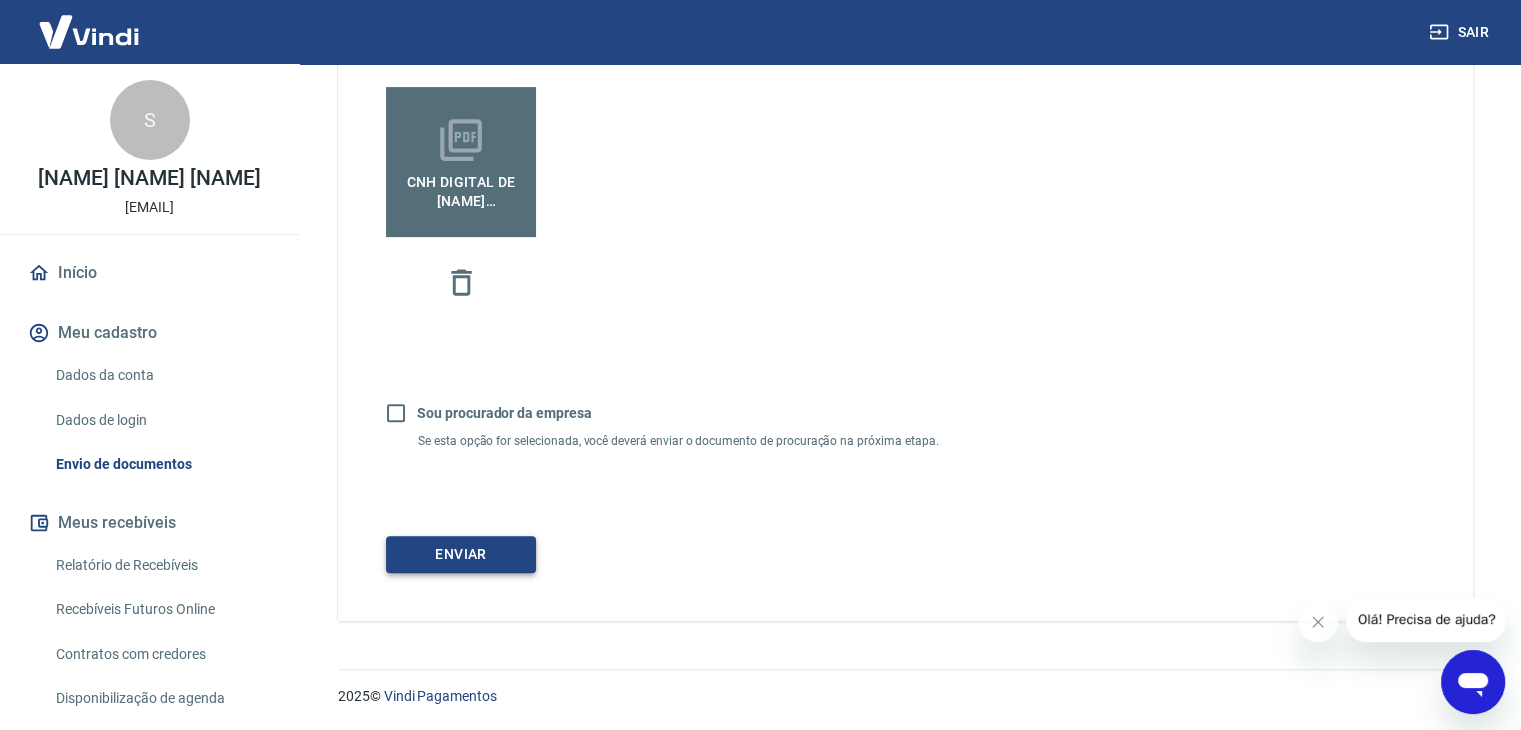 click on "Enviar" at bounding box center (461, 554) 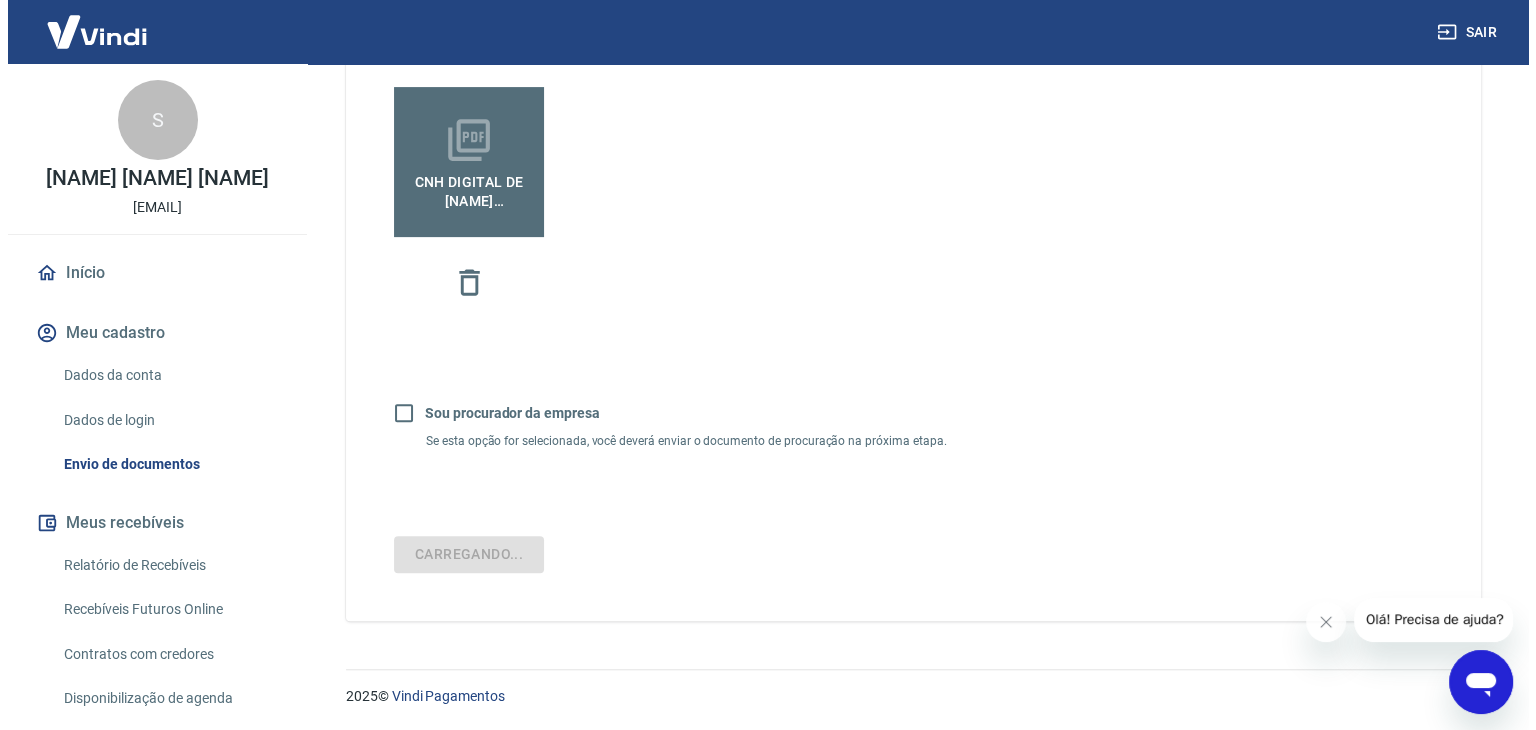 scroll, scrollTop: 0, scrollLeft: 0, axis: both 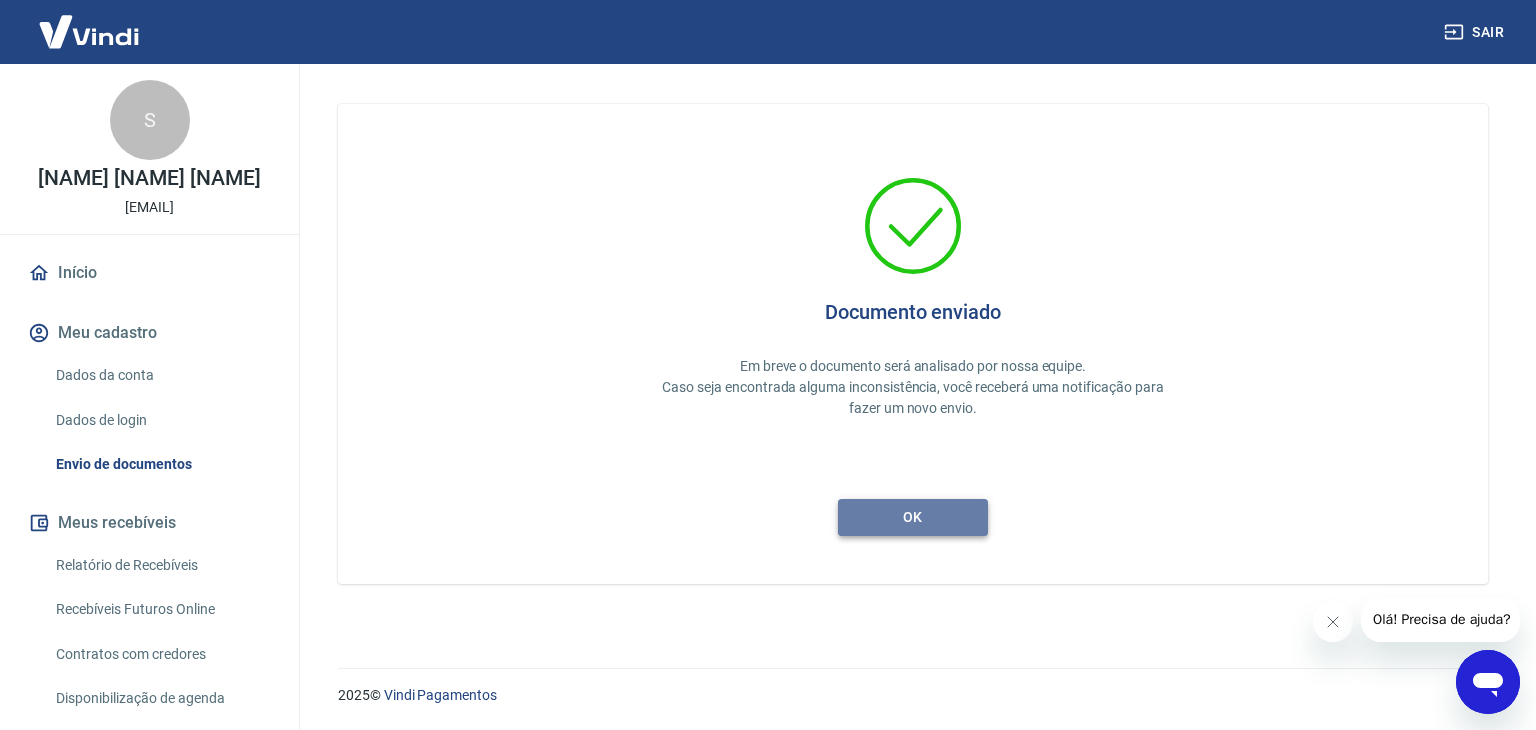 click on "ok" at bounding box center (913, 517) 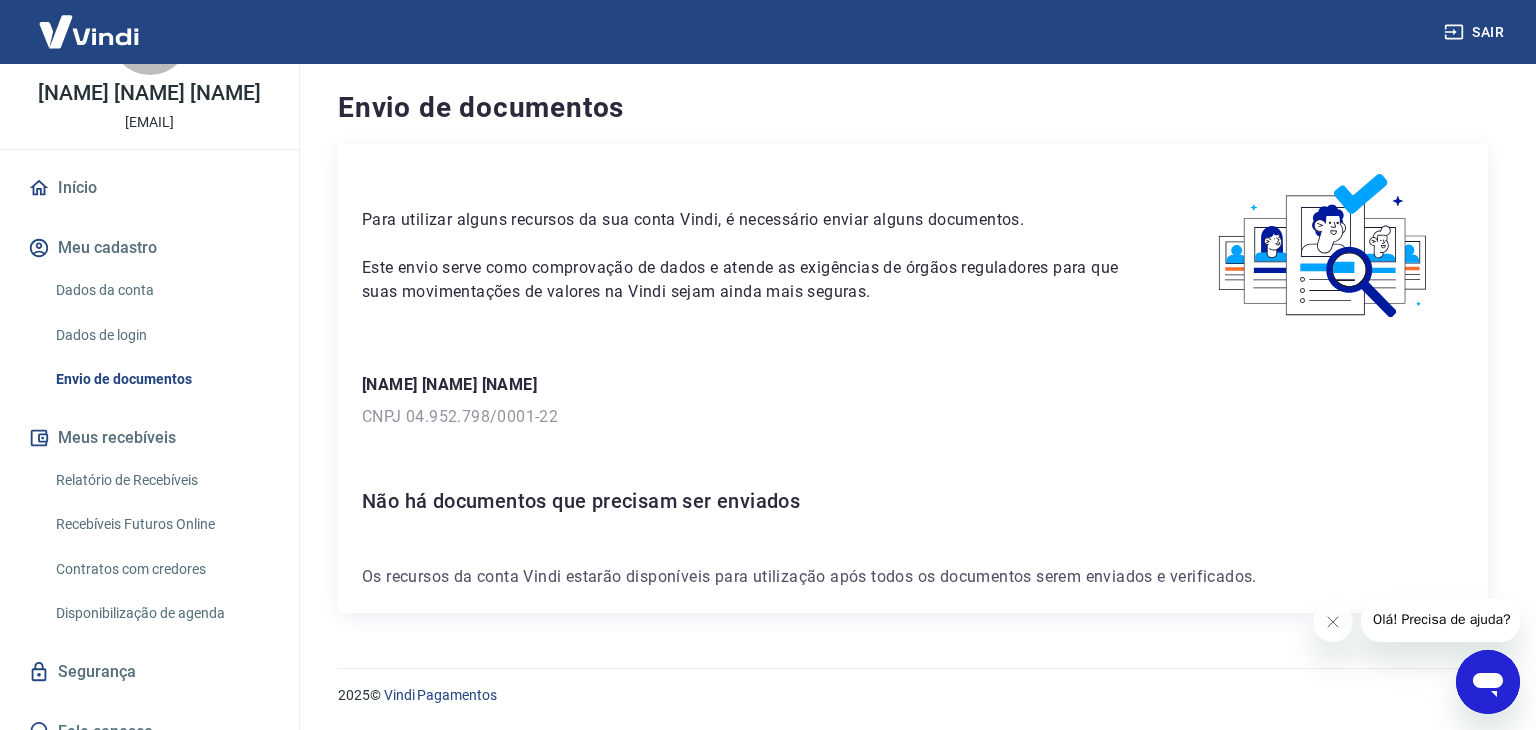 scroll, scrollTop: 108, scrollLeft: 0, axis: vertical 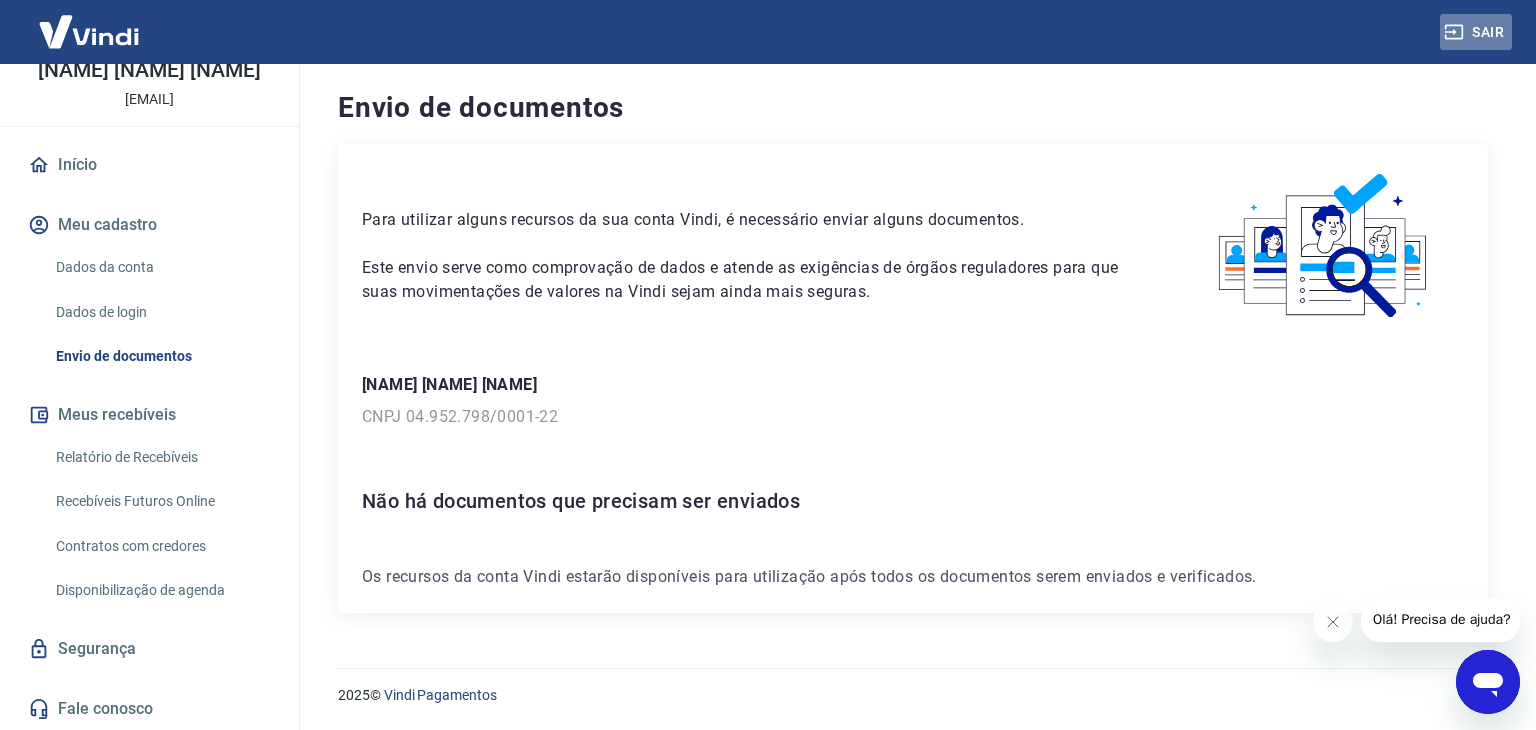 click on "Sair" at bounding box center (1476, 32) 